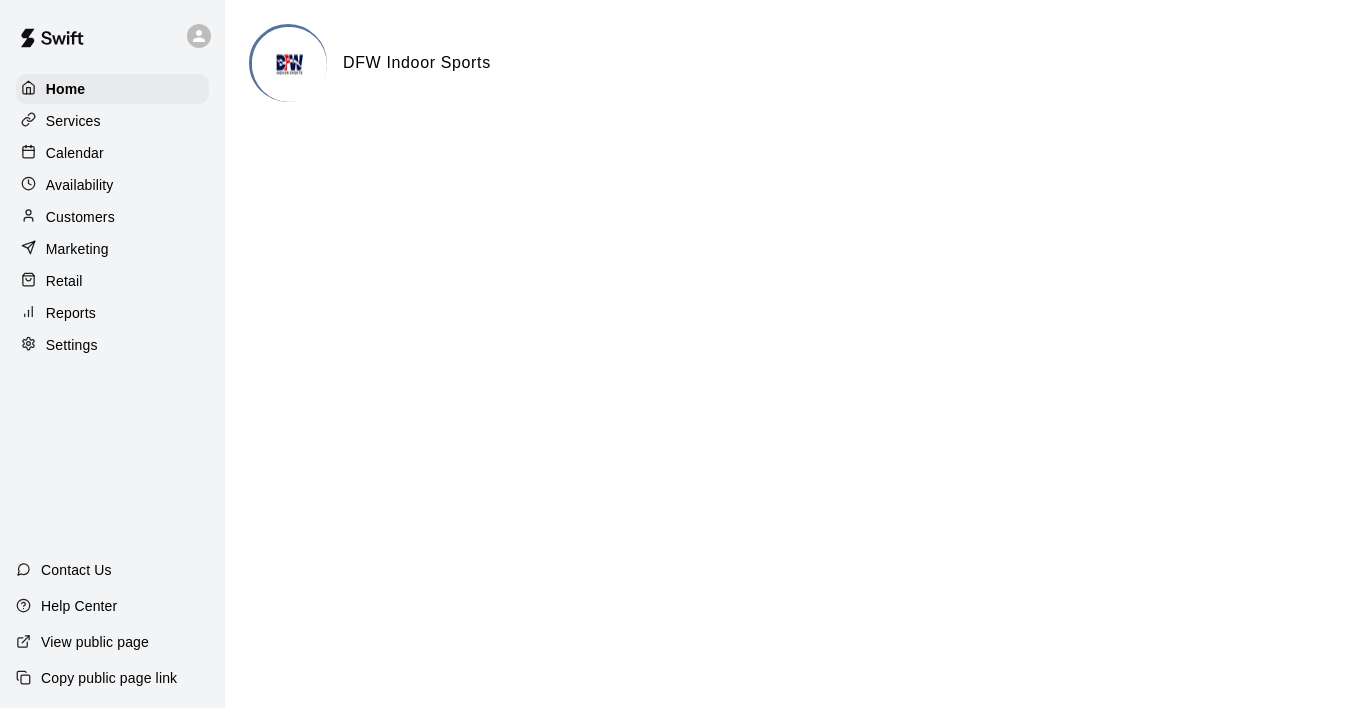 scroll, scrollTop: 0, scrollLeft: 0, axis: both 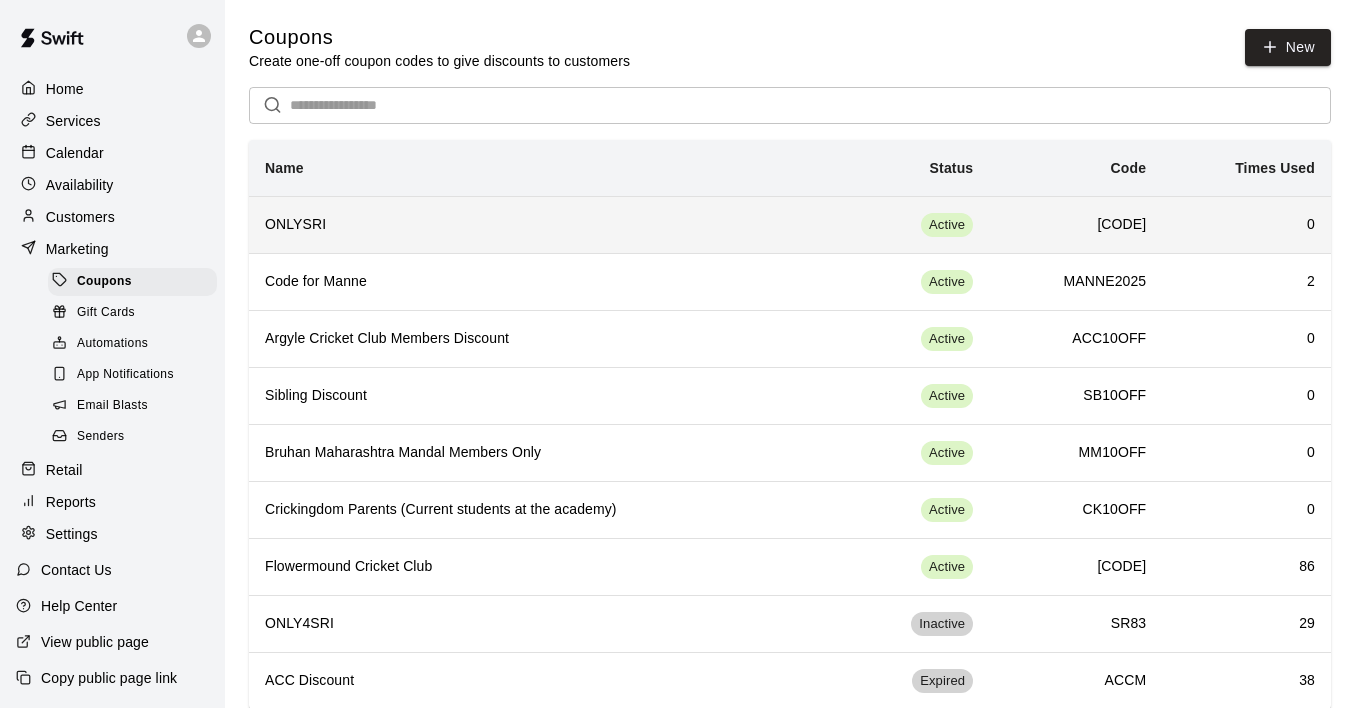 click on "ONLYSRI" at bounding box center [538, 224] 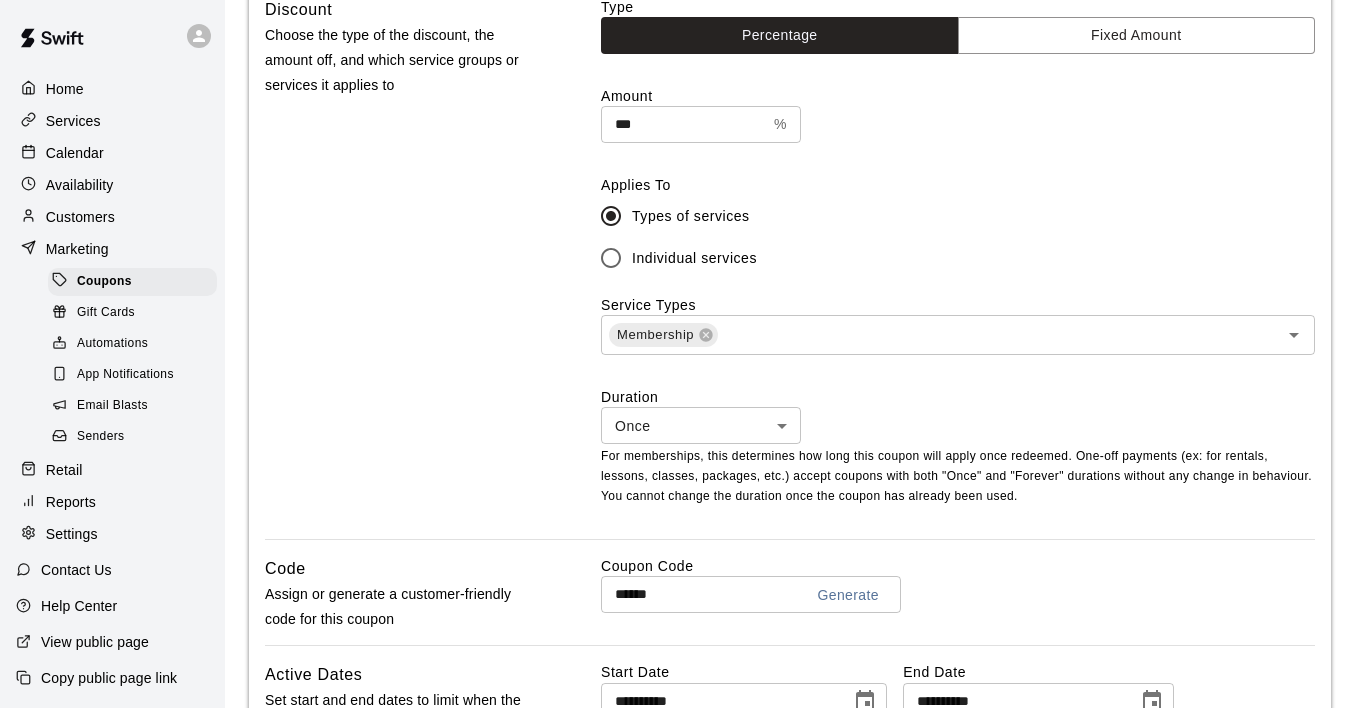 scroll, scrollTop: 554, scrollLeft: 0, axis: vertical 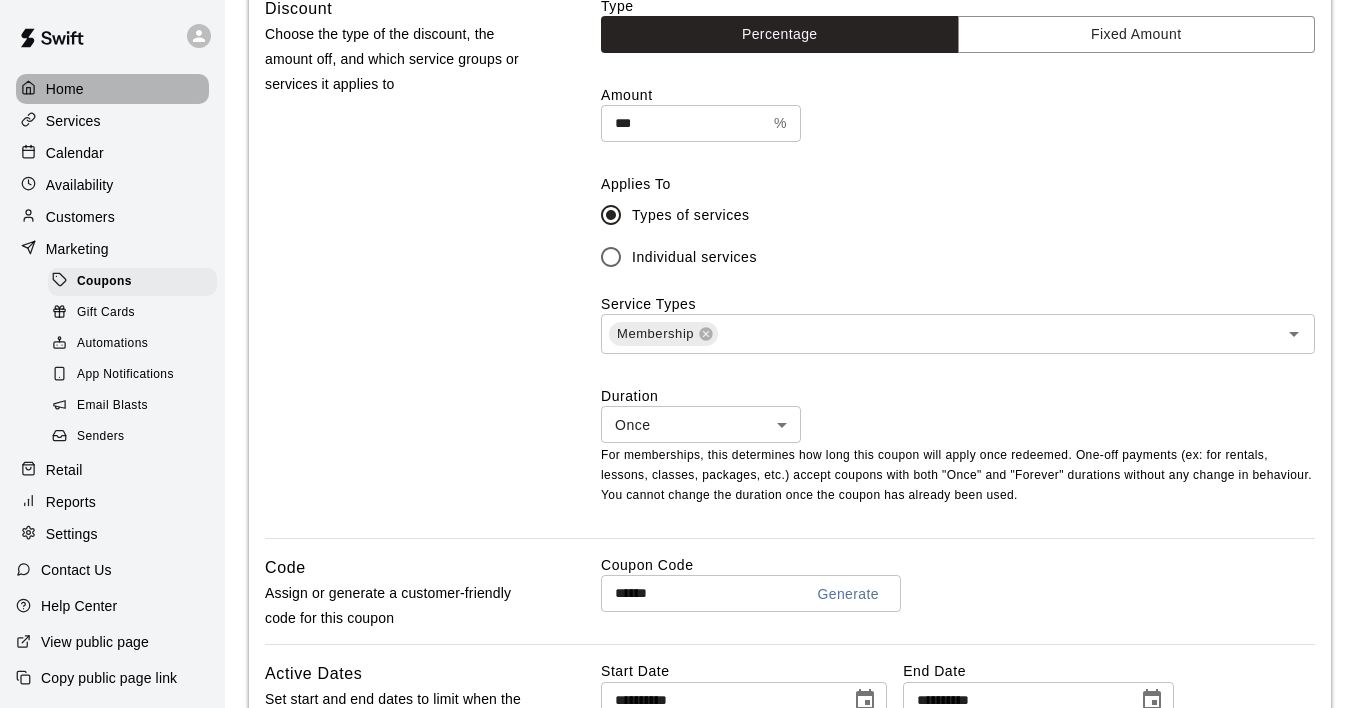 click on "Home" at bounding box center [112, 89] 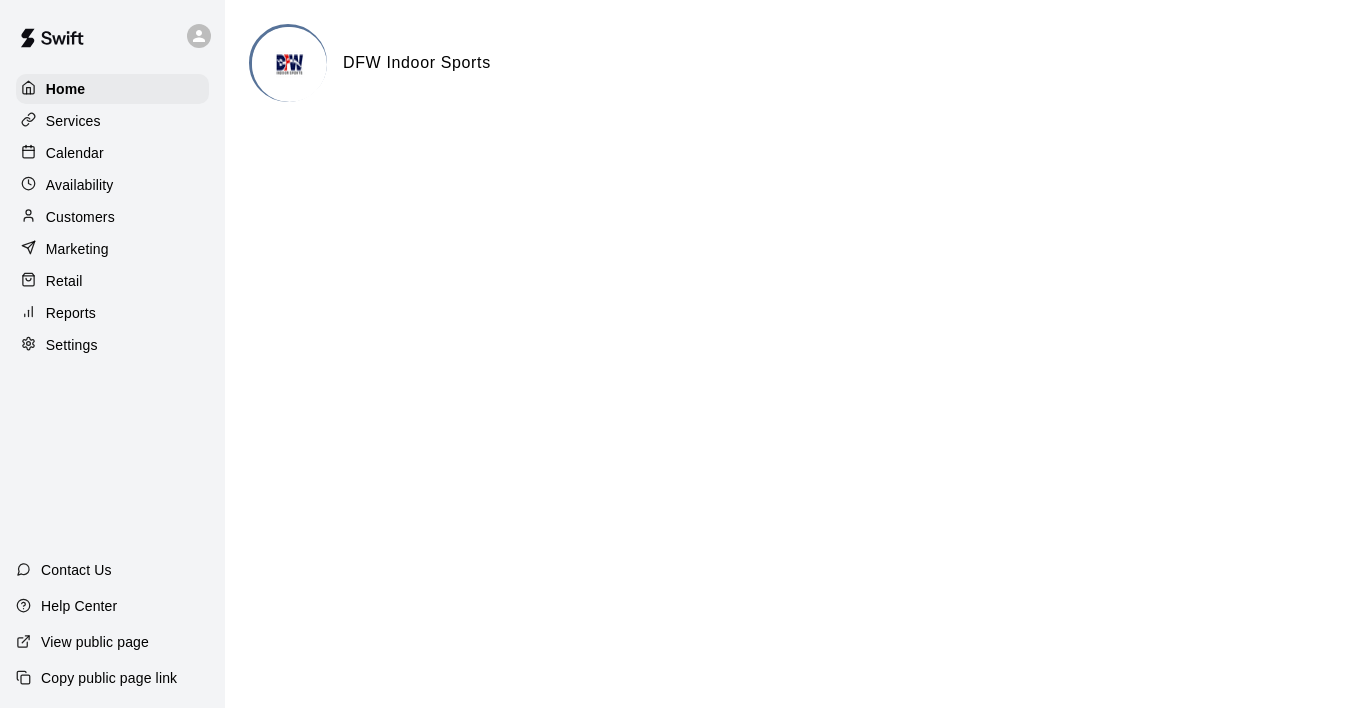click on "Customers" at bounding box center (80, 217) 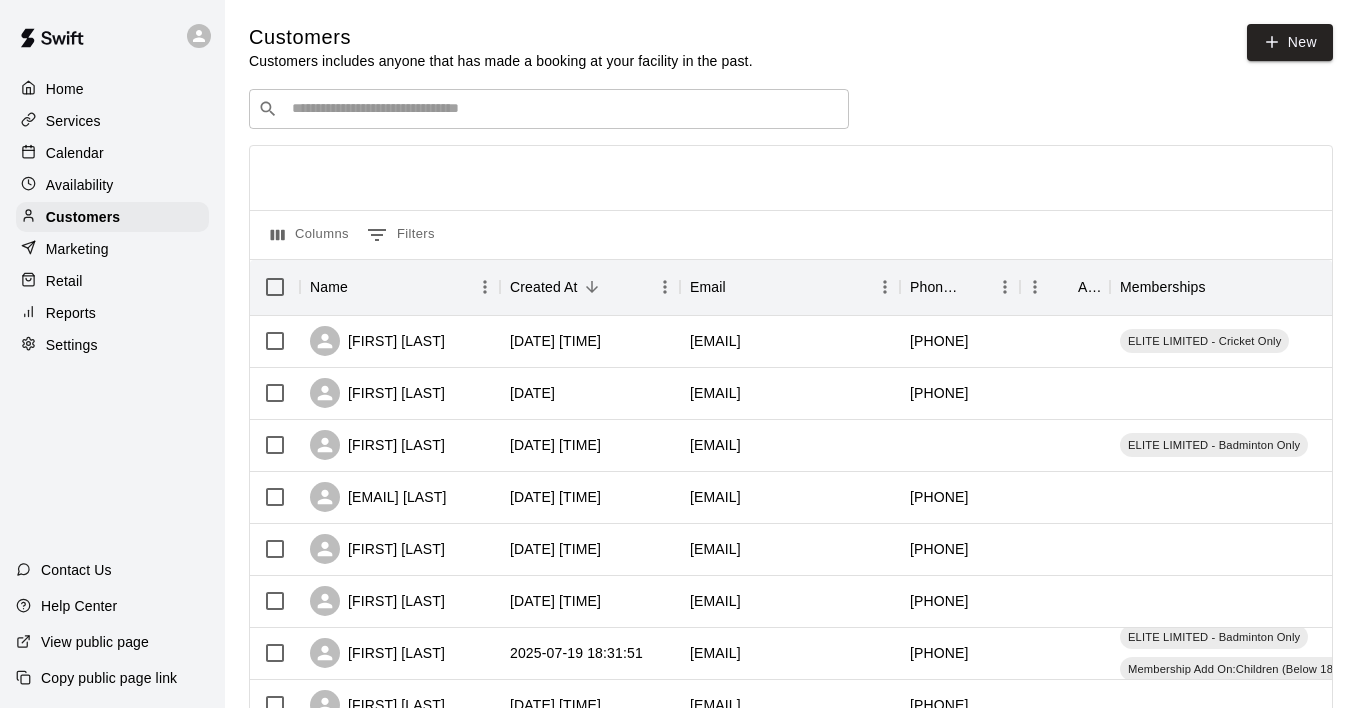 click on "Home" at bounding box center (112, 89) 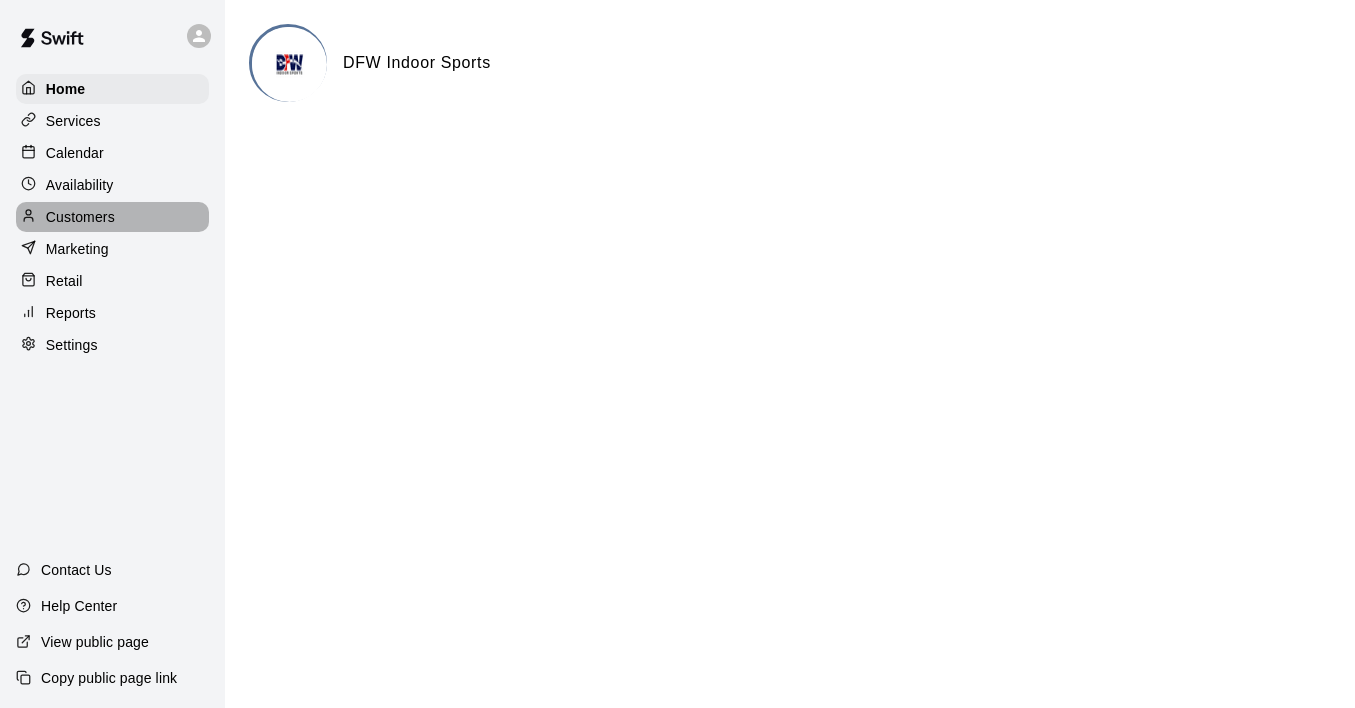 click on "Customers" at bounding box center [80, 217] 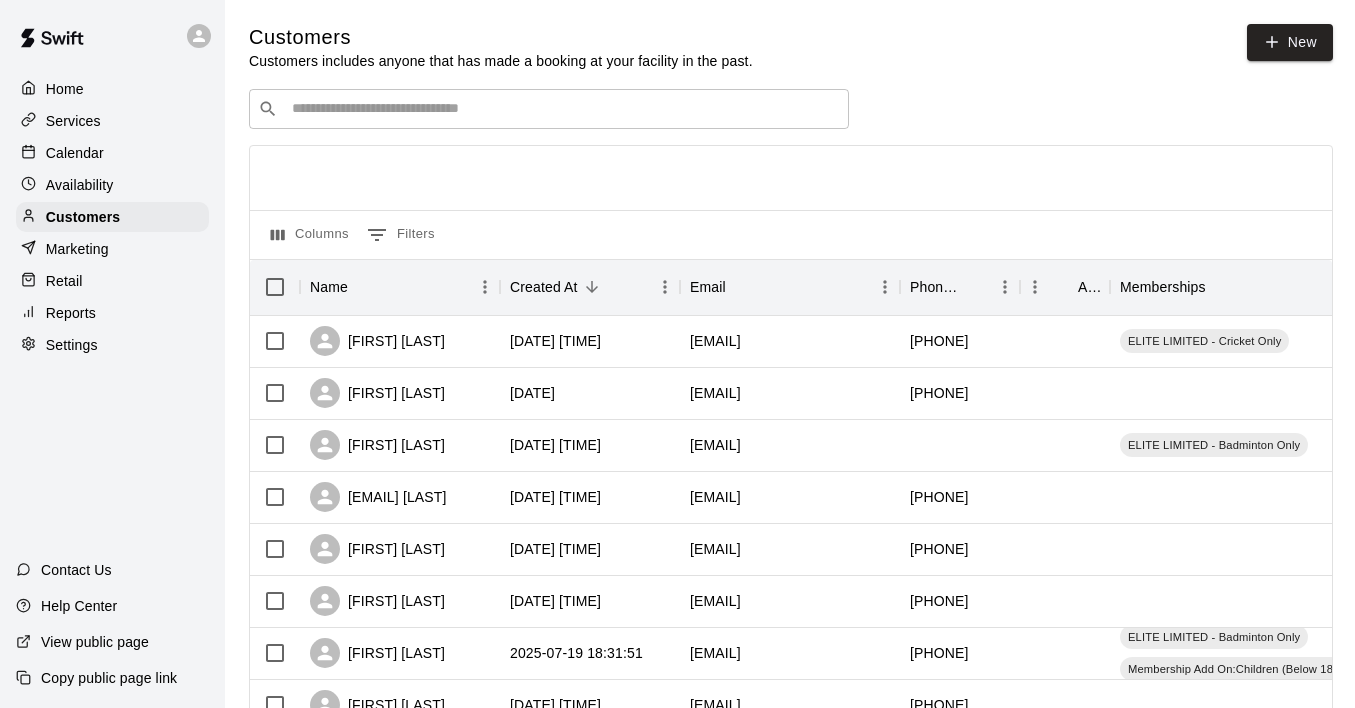 click at bounding box center [563, 109] 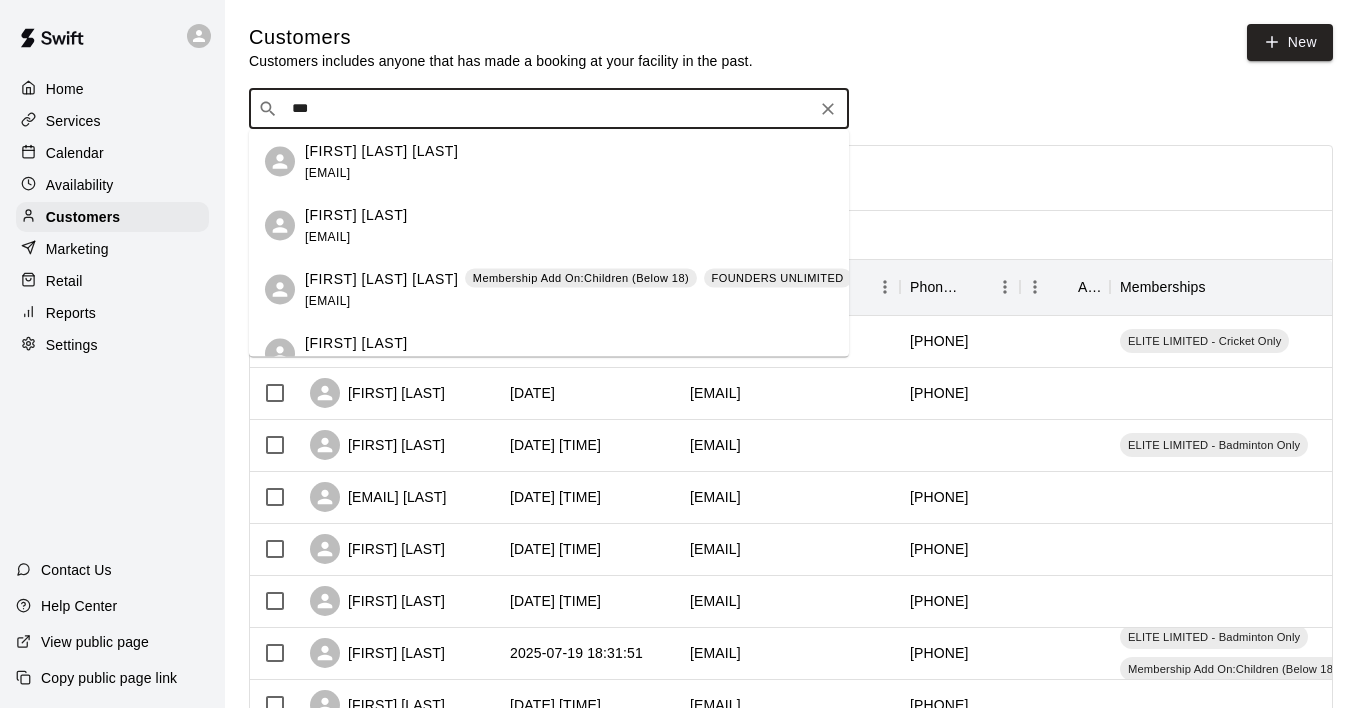 type on "****" 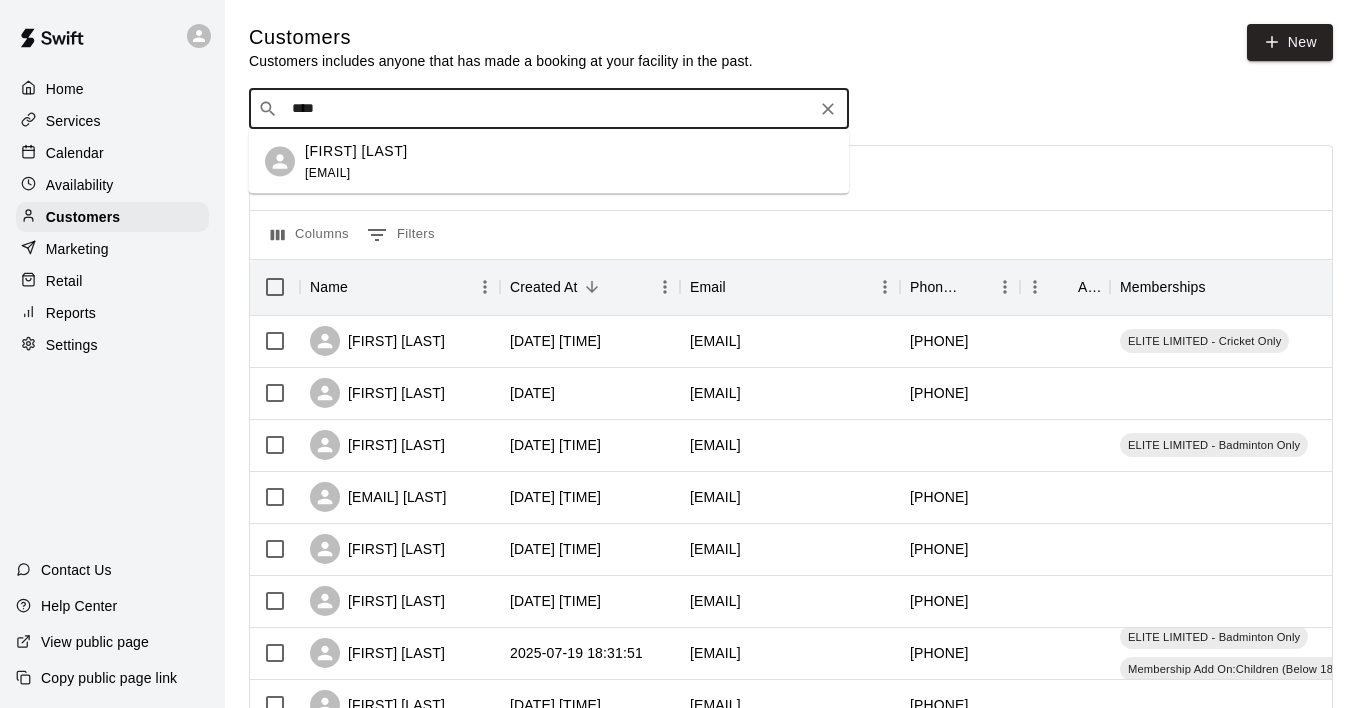 click on "[FIRST] [LAST]" at bounding box center [356, 150] 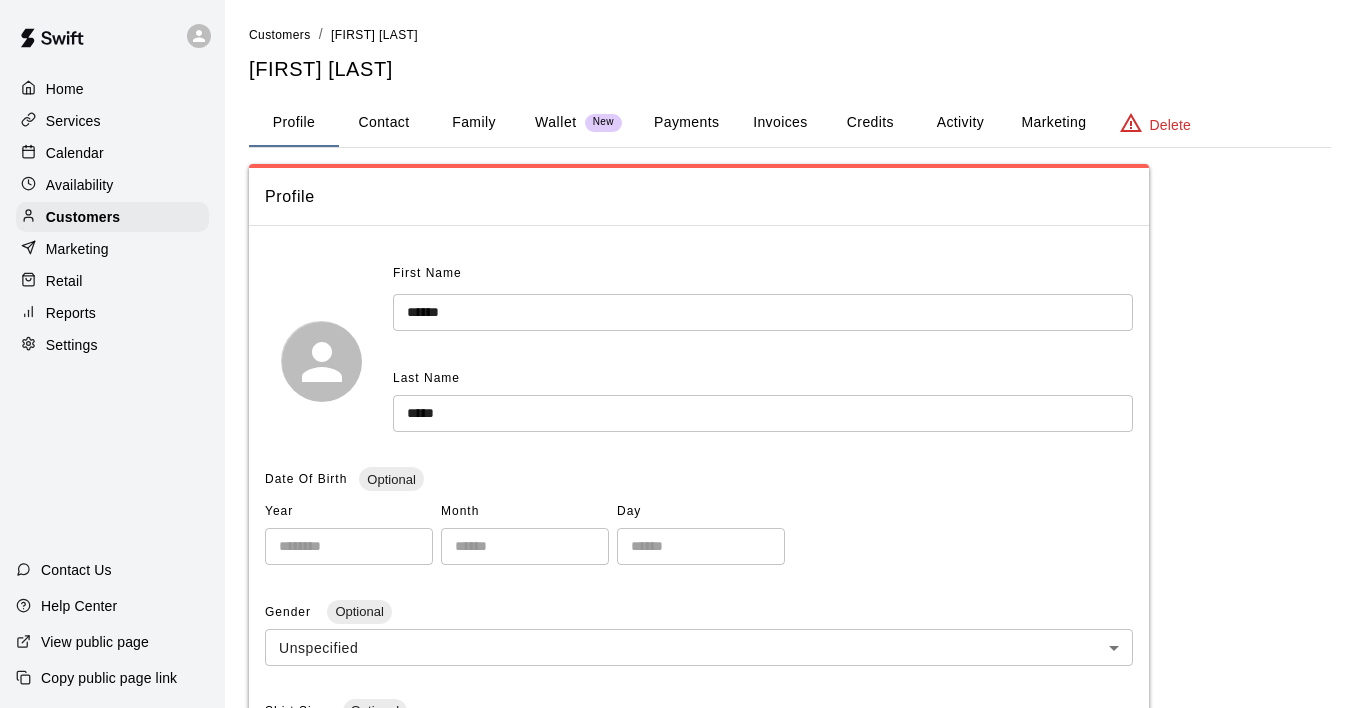 click on "******" at bounding box center [763, 312] 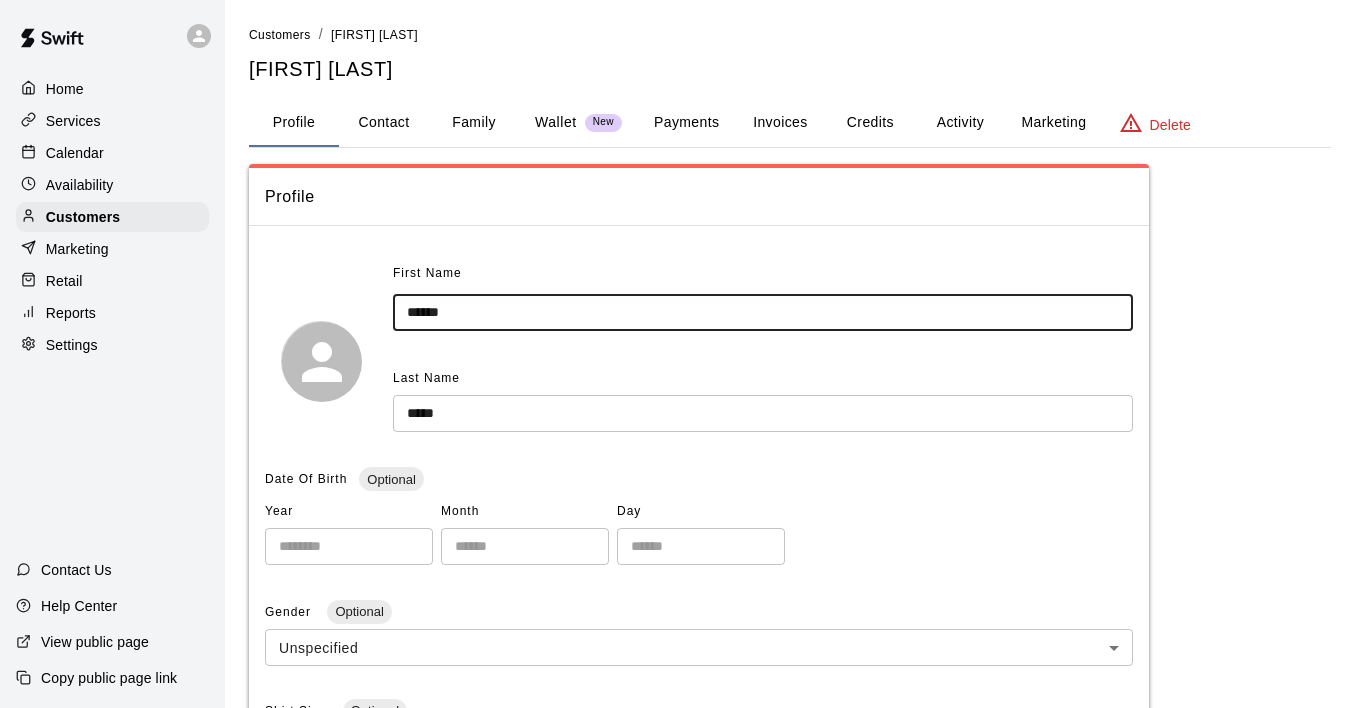 type on "******" 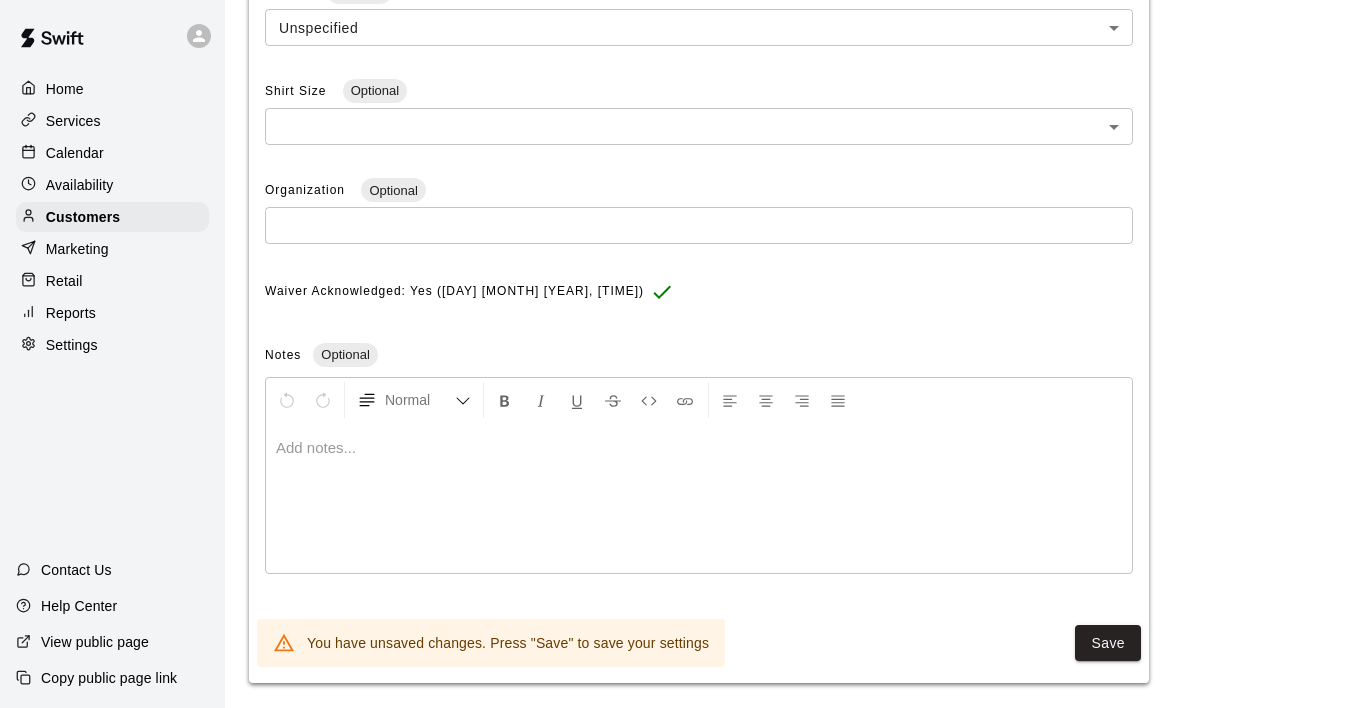 scroll, scrollTop: 635, scrollLeft: 0, axis: vertical 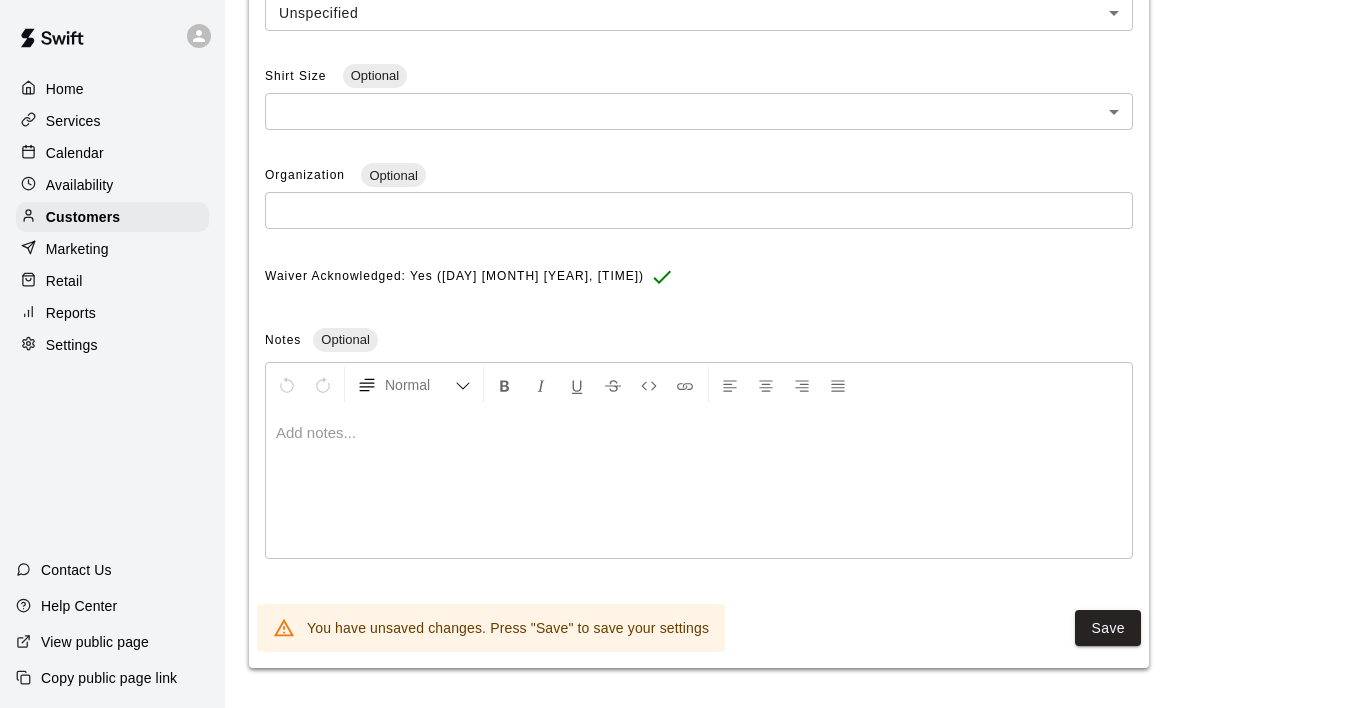type on "*****" 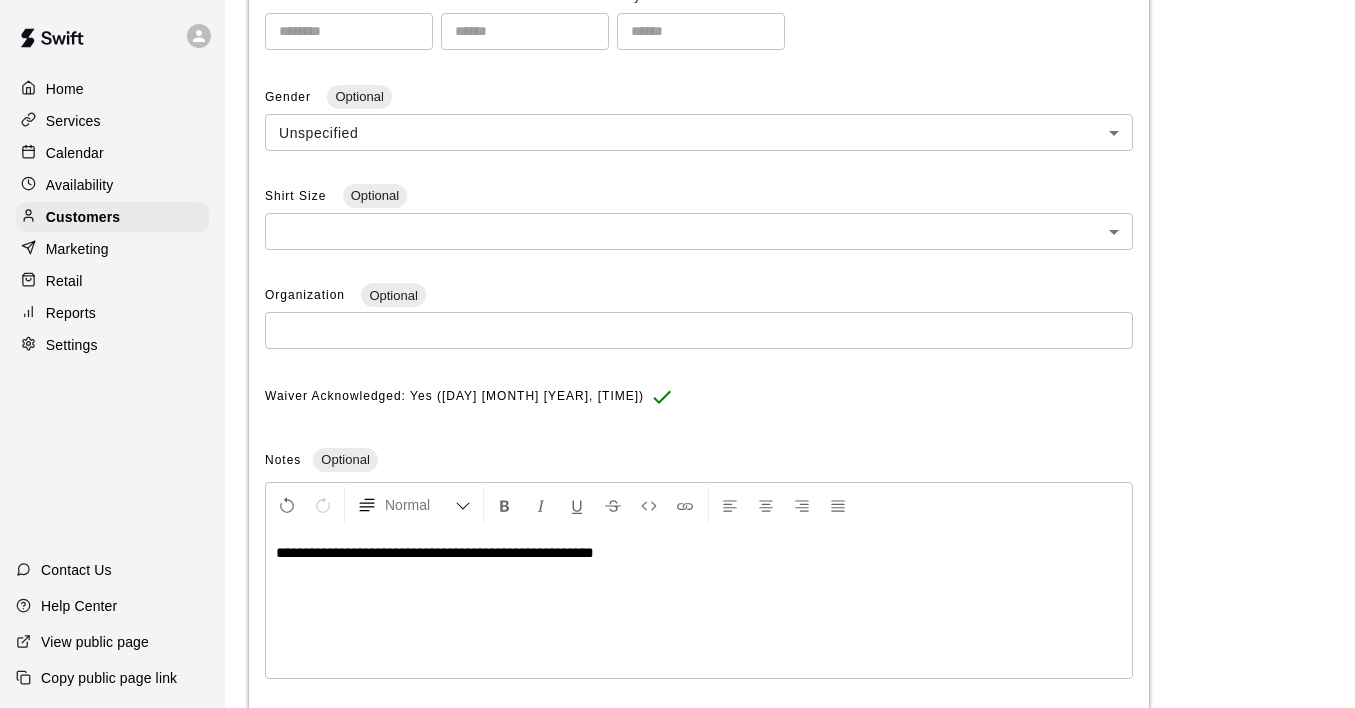 scroll, scrollTop: 635, scrollLeft: 0, axis: vertical 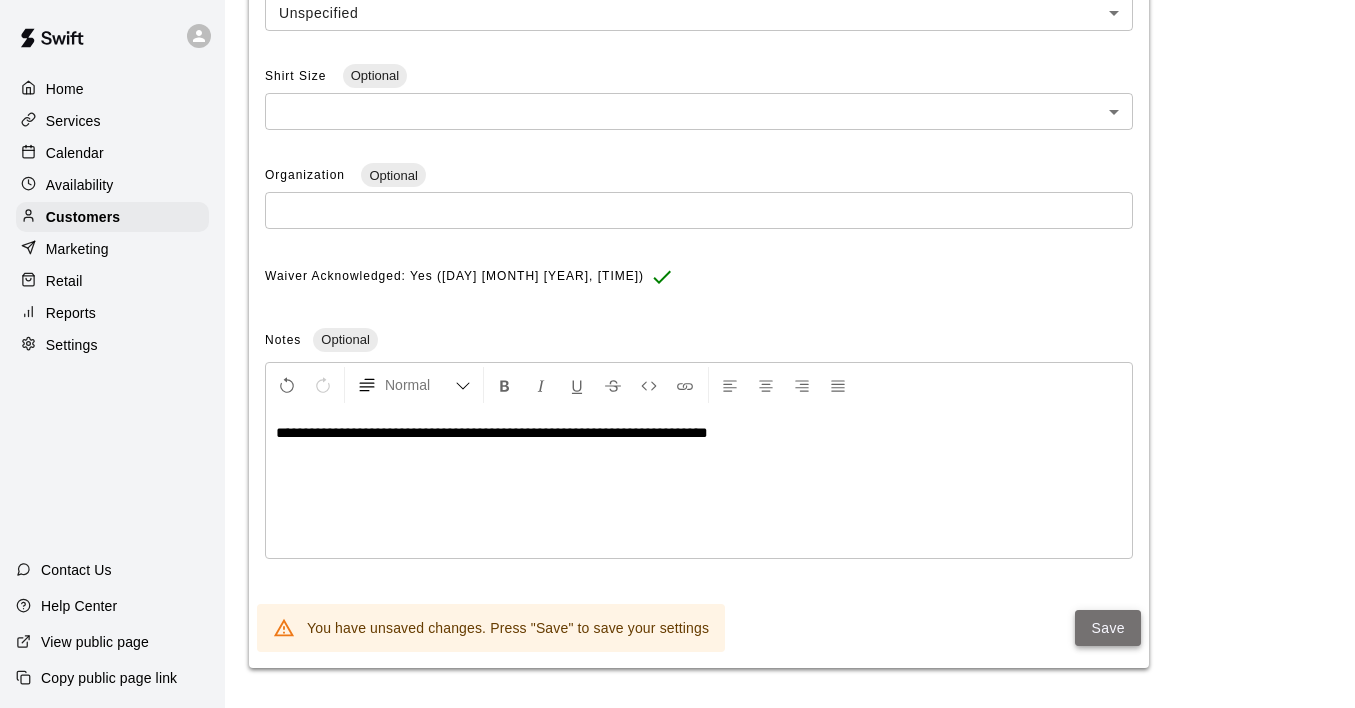 click on "Save" at bounding box center [1108, 628] 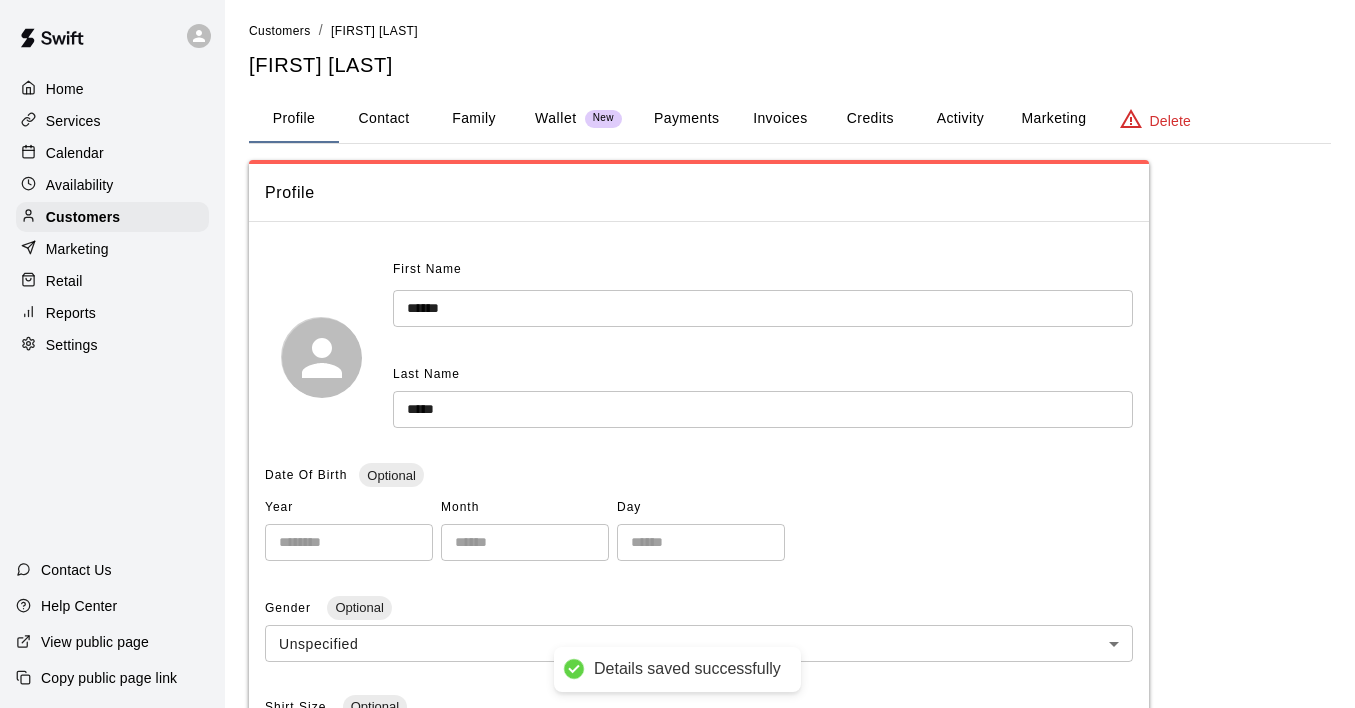 scroll, scrollTop: 0, scrollLeft: 0, axis: both 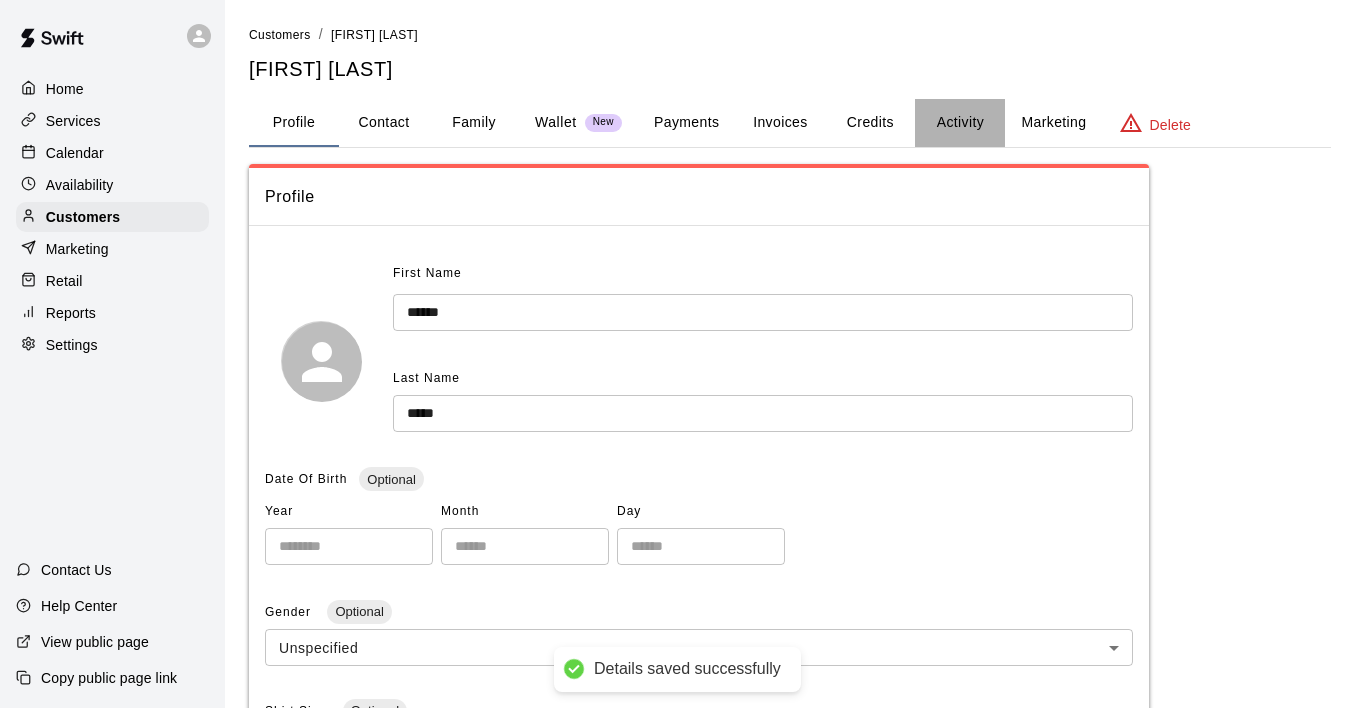 click on "Activity" at bounding box center [960, 123] 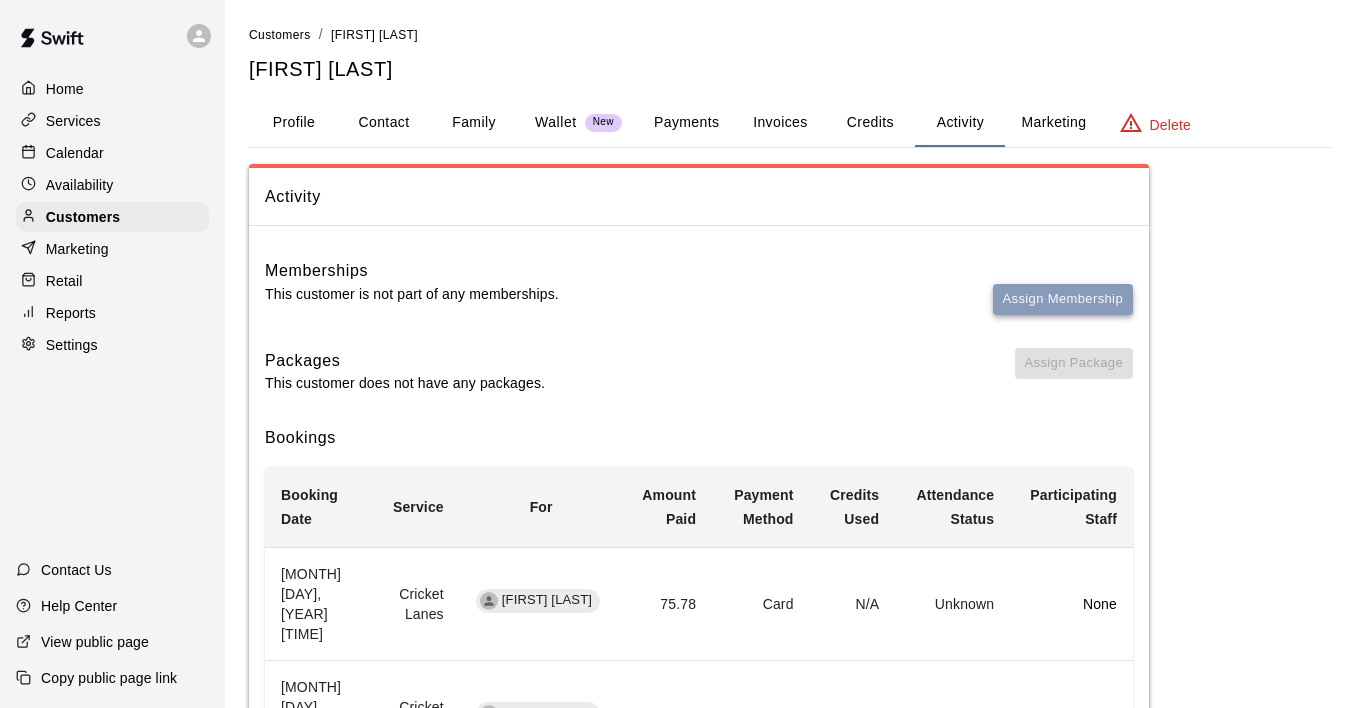 click on "Assign Membership" at bounding box center [1063, 299] 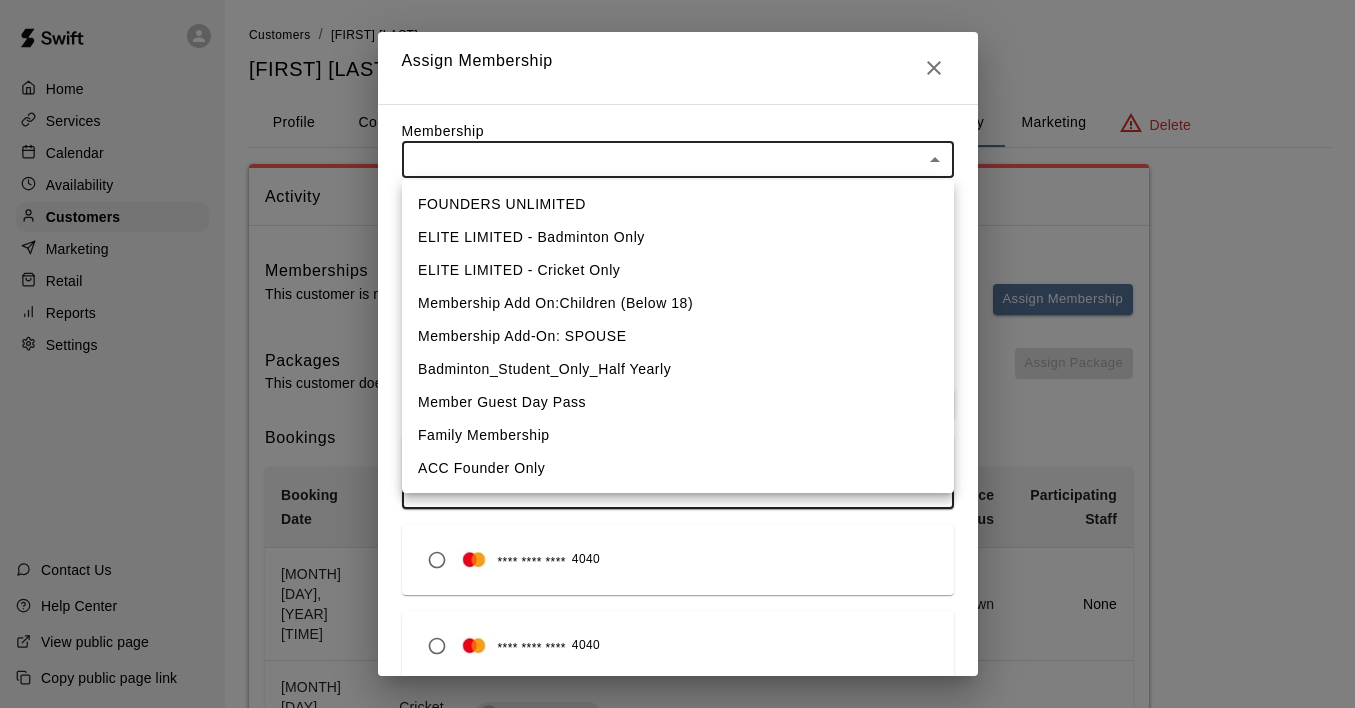 click on "Home Services Calendar Availability Customers Marketing Retail Reports Settings Contact Us Help Center View public page Copy public page link Customers / [FIRST] [LAST] [FIRST] [LAST] Profile Contact Family Wallet New Payments Invoices Credits Activity Marketing Delete Activity Memberships This customer is not part of any memberships. Assign Membership Packages This customer does not have any packages. Assign Package Bookings Booking Date Service For Amount Paid Payment Method Credits Used Attendance Status Participating Staff March 23, 2025 4:00 PM Cricket Lanes [FIRST] [LAST] 75.78 Card N/A Unknown None December 11, 2024 7:00 PM Cricket Lanes [FIRST] [LAST] 75.78 Card N/A Unknown None December 11, 2024 6:00 PM Cricket Lanes [FIRST] [LAST] 75.78 Card N/A Unknown None December 04, 2024 6:00 PM Cricket Lanes [FIRST] [LAST] 75.78 Card N/A Unknown None November 20, 2024 6:00 PM Cricket Lanes [FIRST] [LAST] 75.78 Card N/A Unknown None Rows per page: 10 ** 1–5 of 5 Swift - Edit Customer Close cross-small Assign Membership" at bounding box center [677, 594] 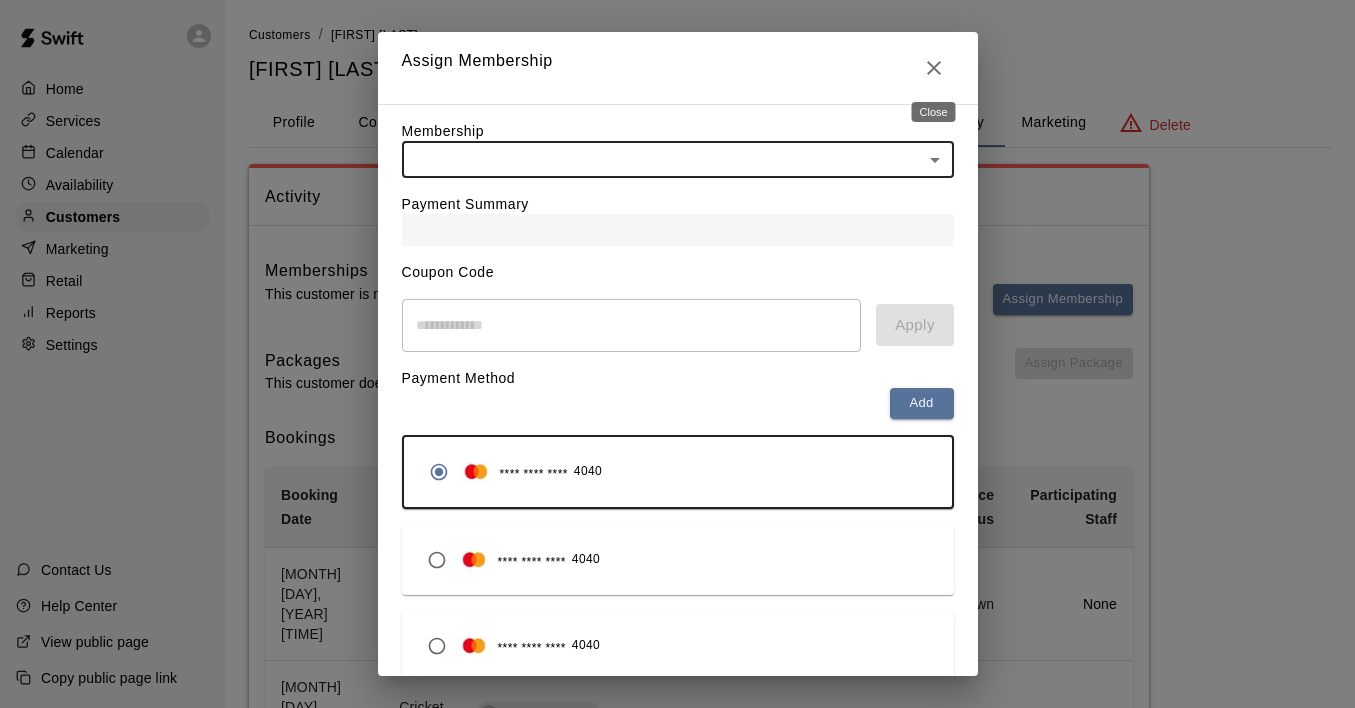 click 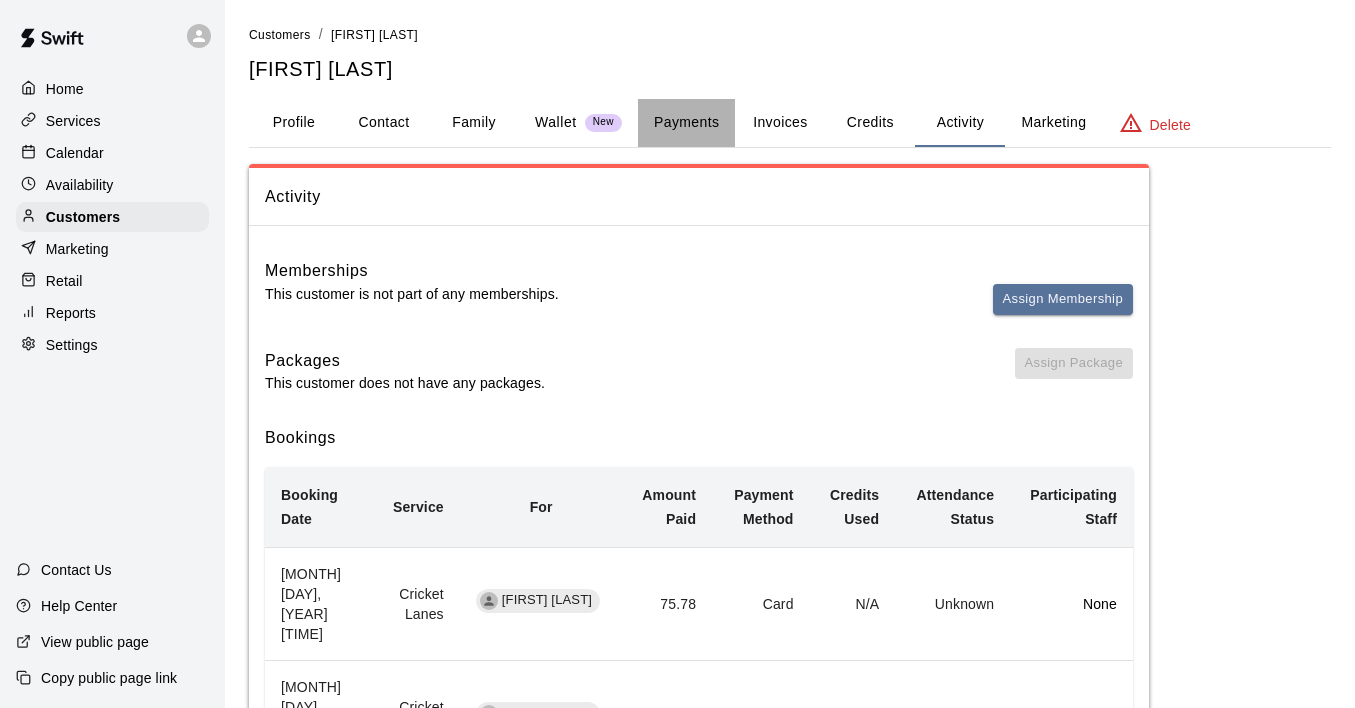 click on "Payments" at bounding box center (686, 123) 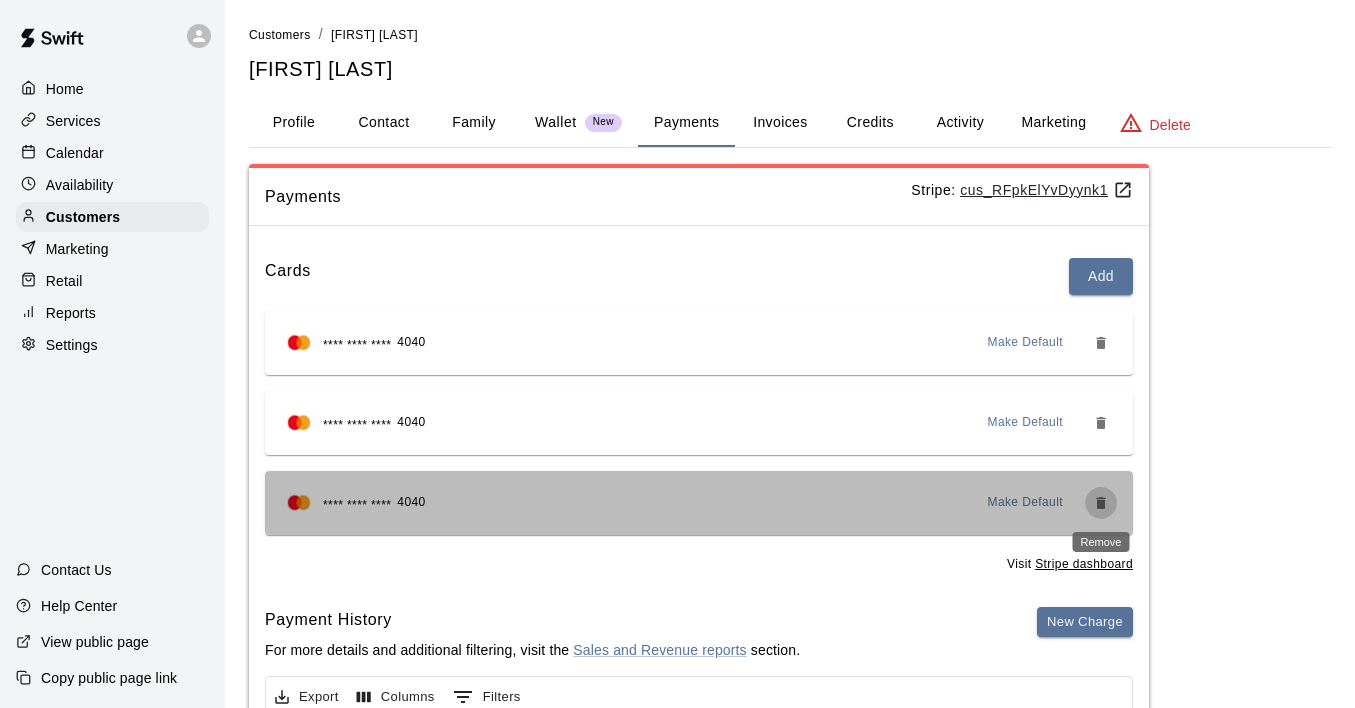 click 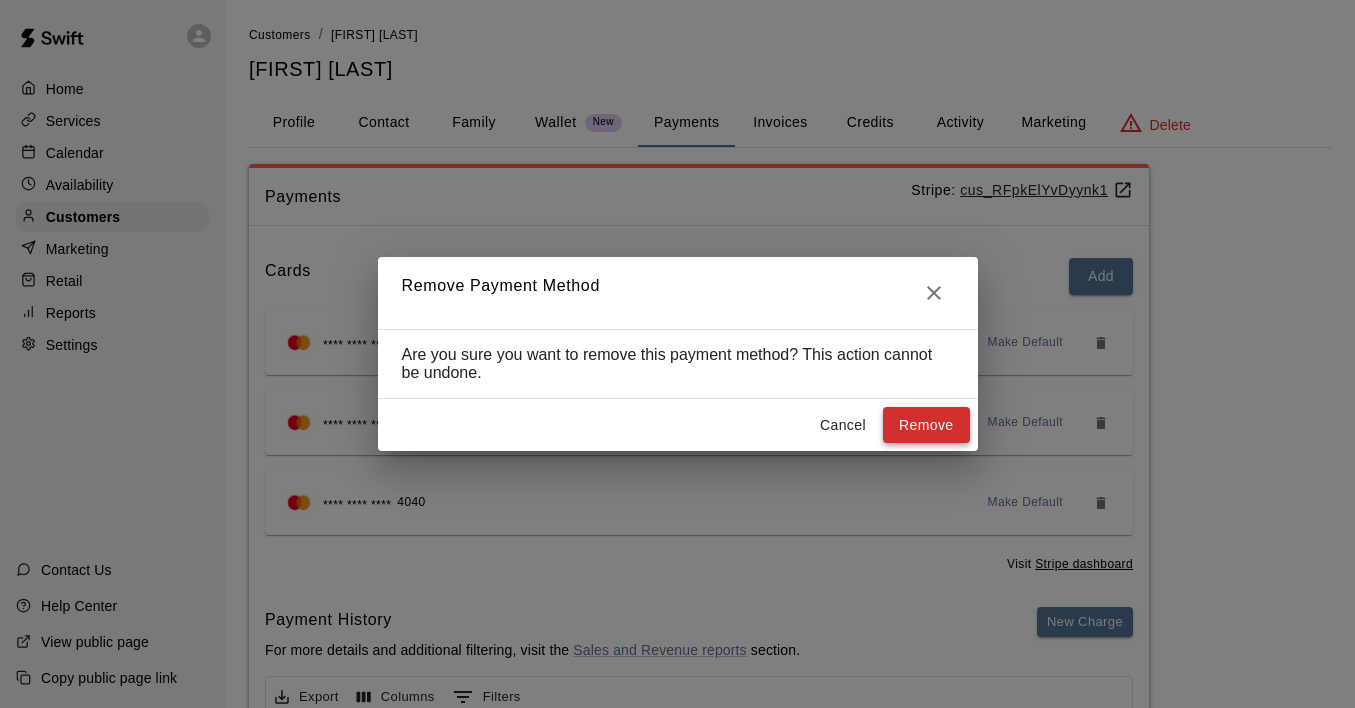 click on "Remove" at bounding box center [926, 425] 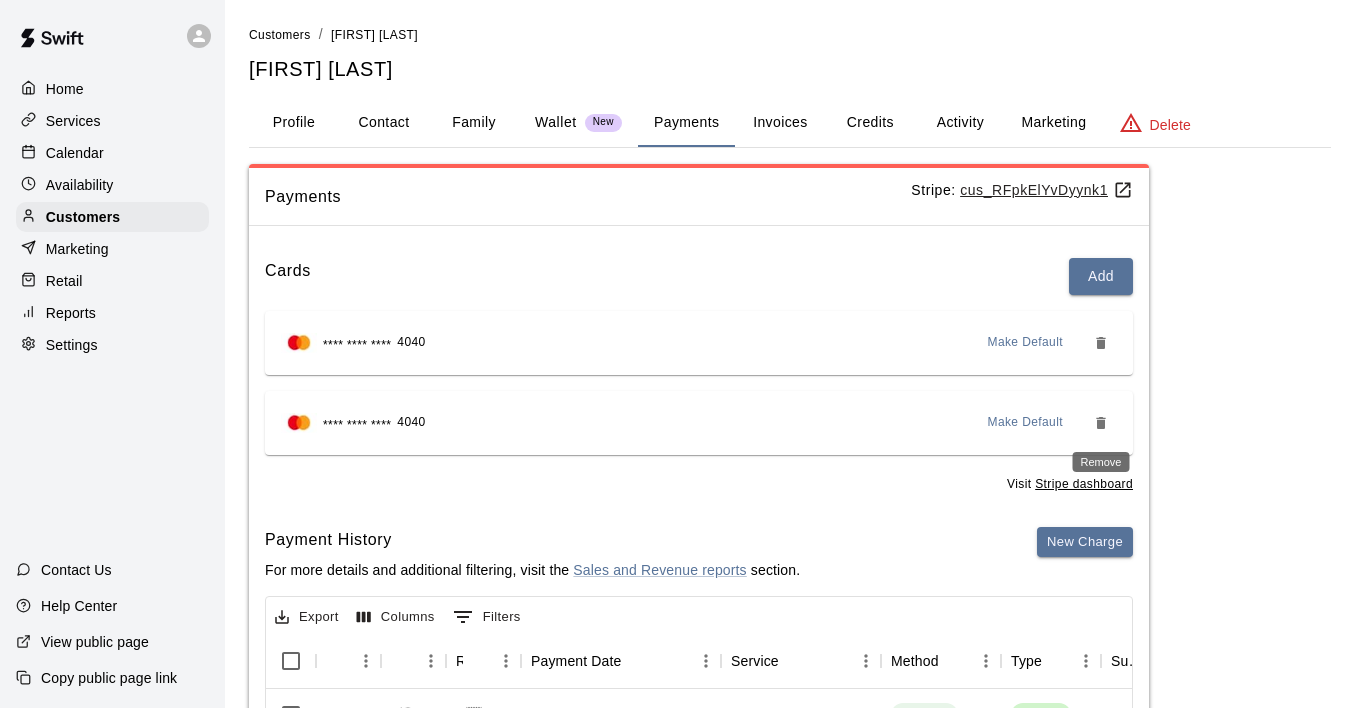 click 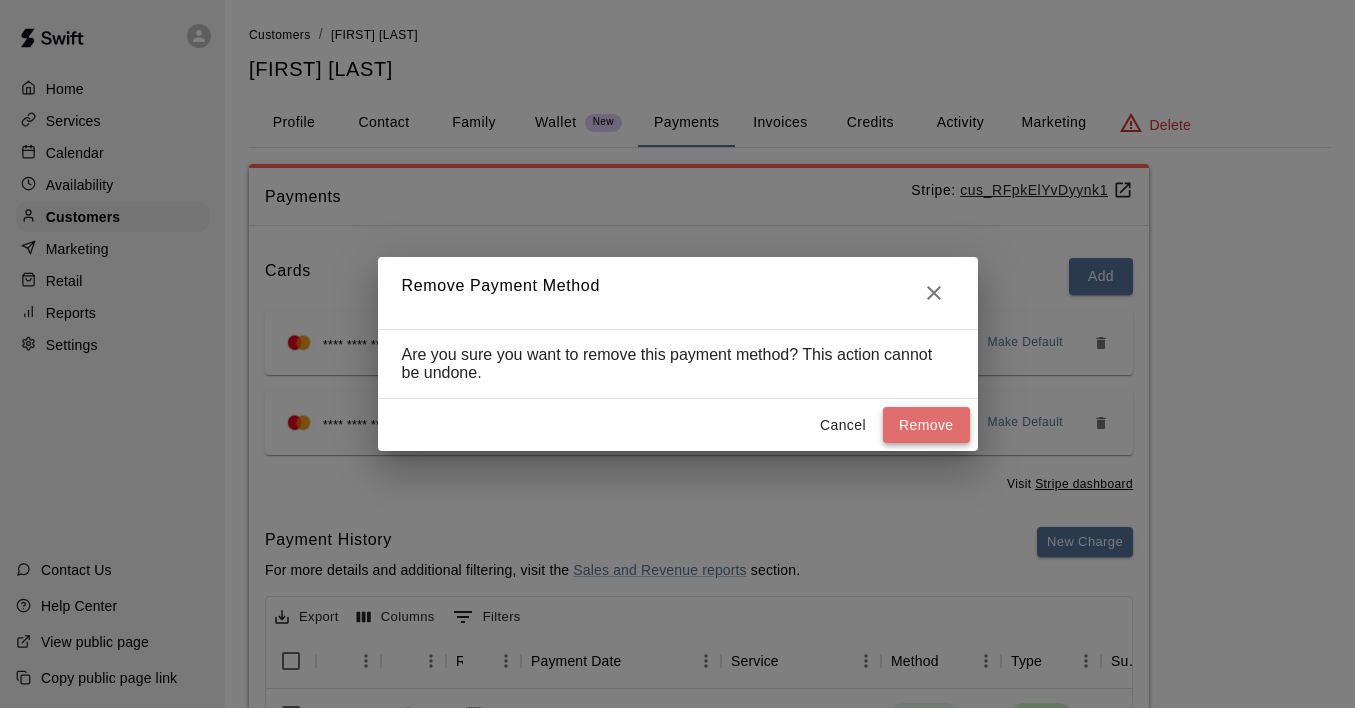 click on "Remove" at bounding box center (926, 425) 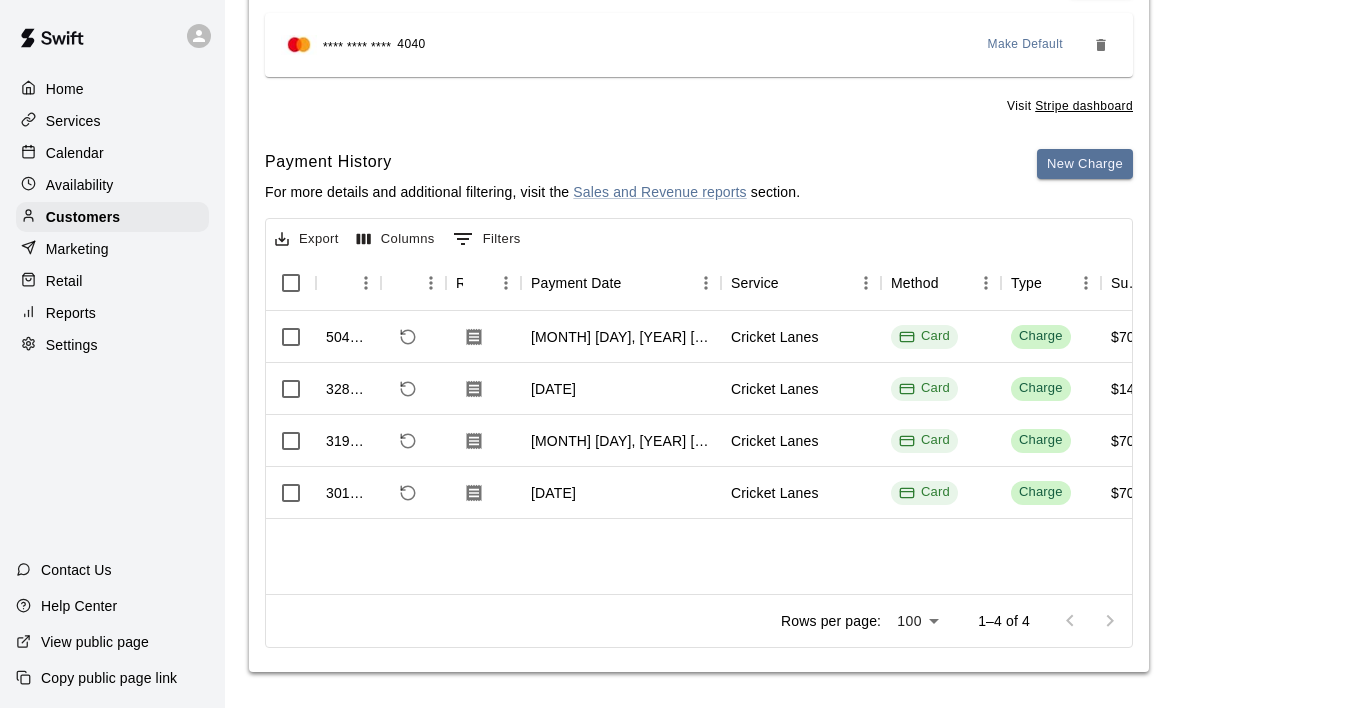 scroll, scrollTop: 302, scrollLeft: 0, axis: vertical 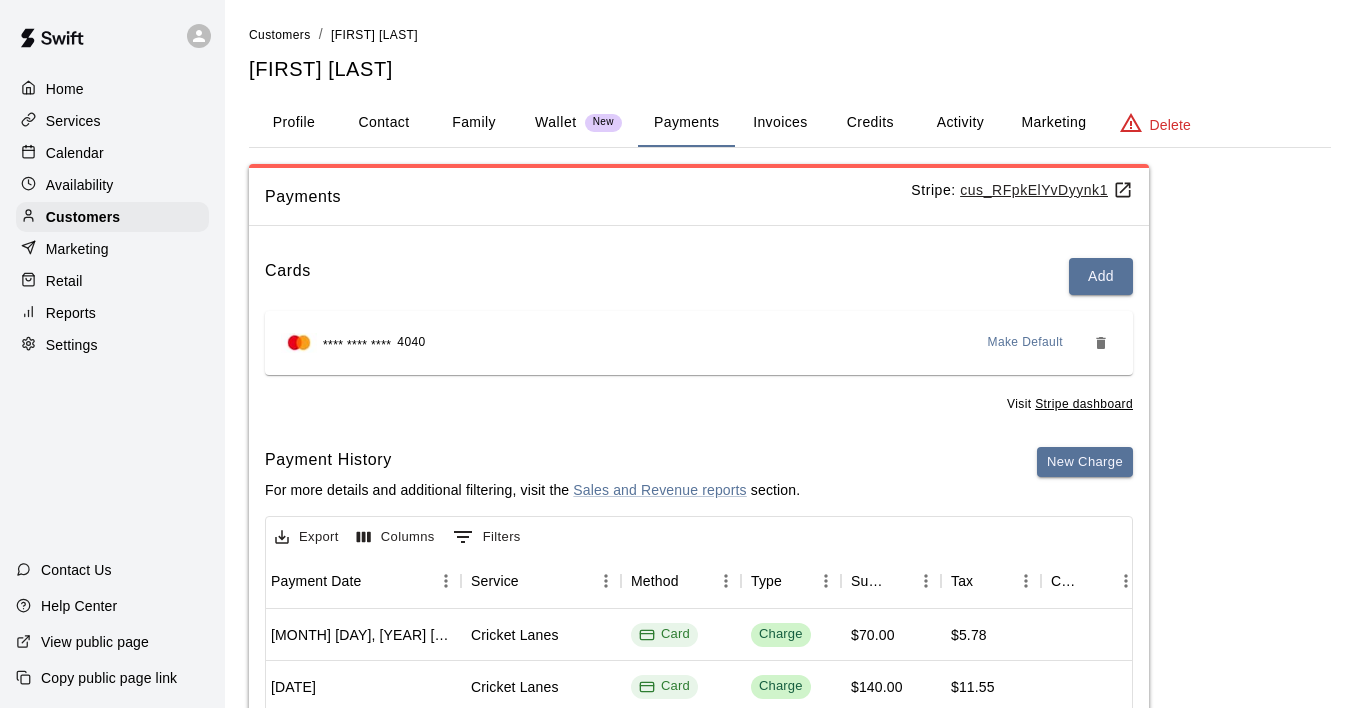 click on "Activity" at bounding box center (960, 123) 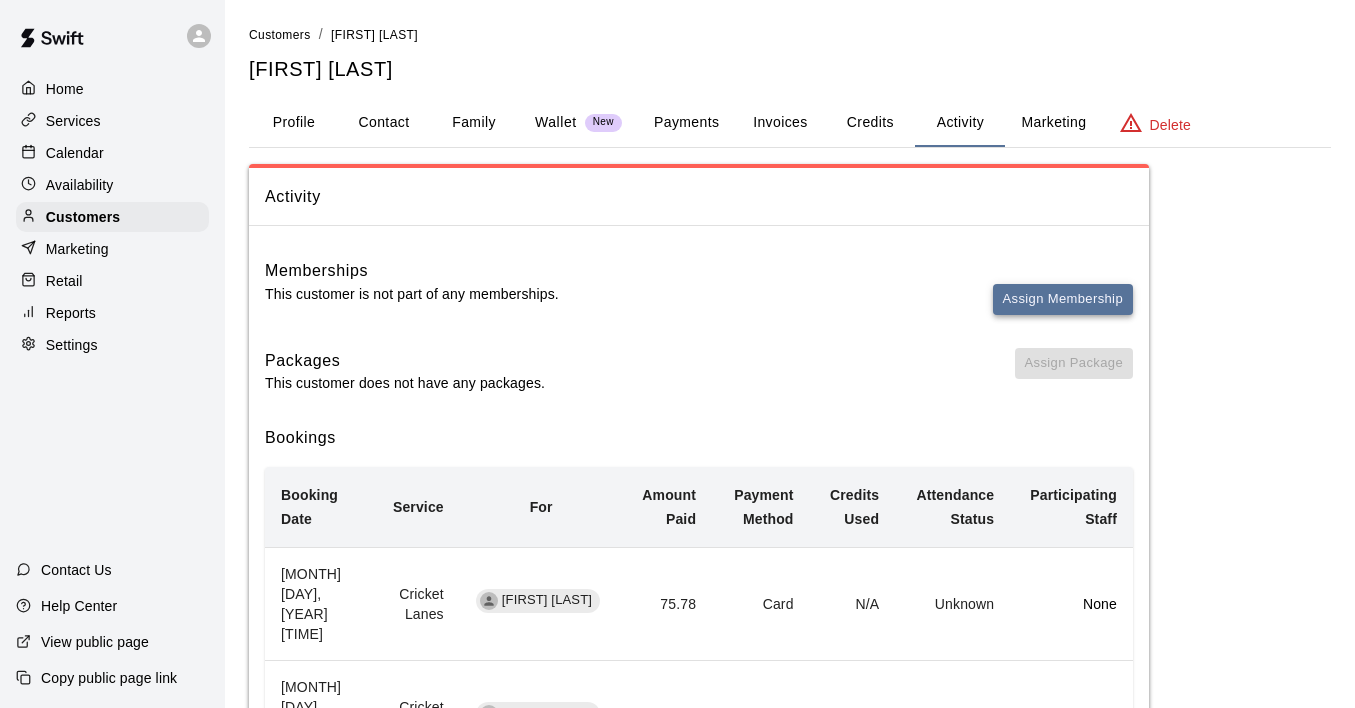 click on "Assign Membership" at bounding box center [1063, 299] 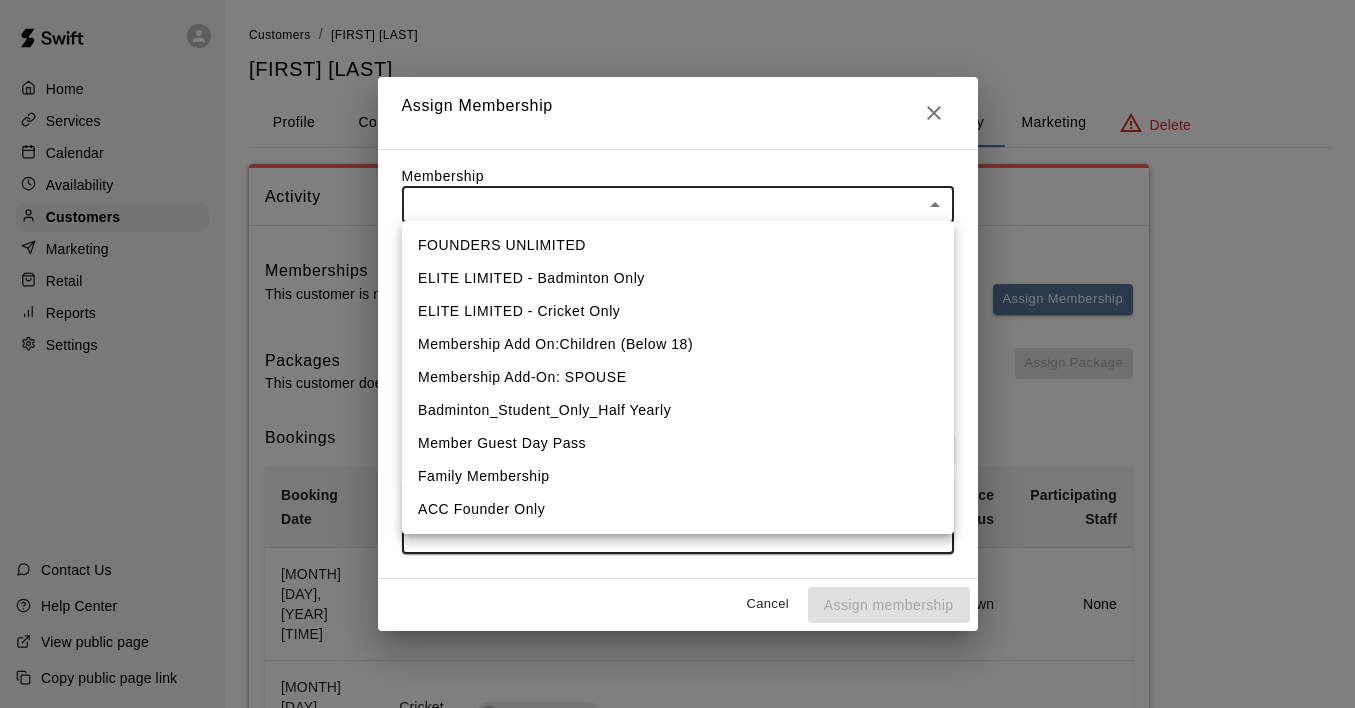 click on "Home Services Calendar Availability Customers Marketing Retail Reports Settings Contact Us Help Center View public page Copy public page link Customers / [FIRST] [LAST] [FIRST] [LAST] Profile Contact Family Wallet New Payments Invoices Credits Activity Marketing Delete Activity Memberships This customer is not part of any memberships. Assign Membership Packages This customer does not have any packages. Assign Package Bookings Booking Date Service For Amount Paid Payment Method Credits Used Attendance Status Participating Staff March 23, 2025 4:00 PM Cricket Lanes [FIRST] [LAST] 75.78 Card N/A Unknown None December 11, 2024 7:00 PM Cricket Lanes [FIRST] [LAST] 75.78 Card N/A Unknown None December 11, 2024 6:00 PM Cricket Lanes [FIRST] [LAST] 75.78 Card N/A Unknown None December 04, 2024 6:00 PM Cricket Lanes [FIRST] [LAST] 75.78 Card N/A Unknown None November 20, 2024 6:00 PM Cricket Lanes [FIRST] [LAST] 75.78 Card N/A Unknown None Rows per page: 10 ** 1–5 of 5 Swift - Edit Customer Close cross-small Assign Membership" at bounding box center [677, 594] 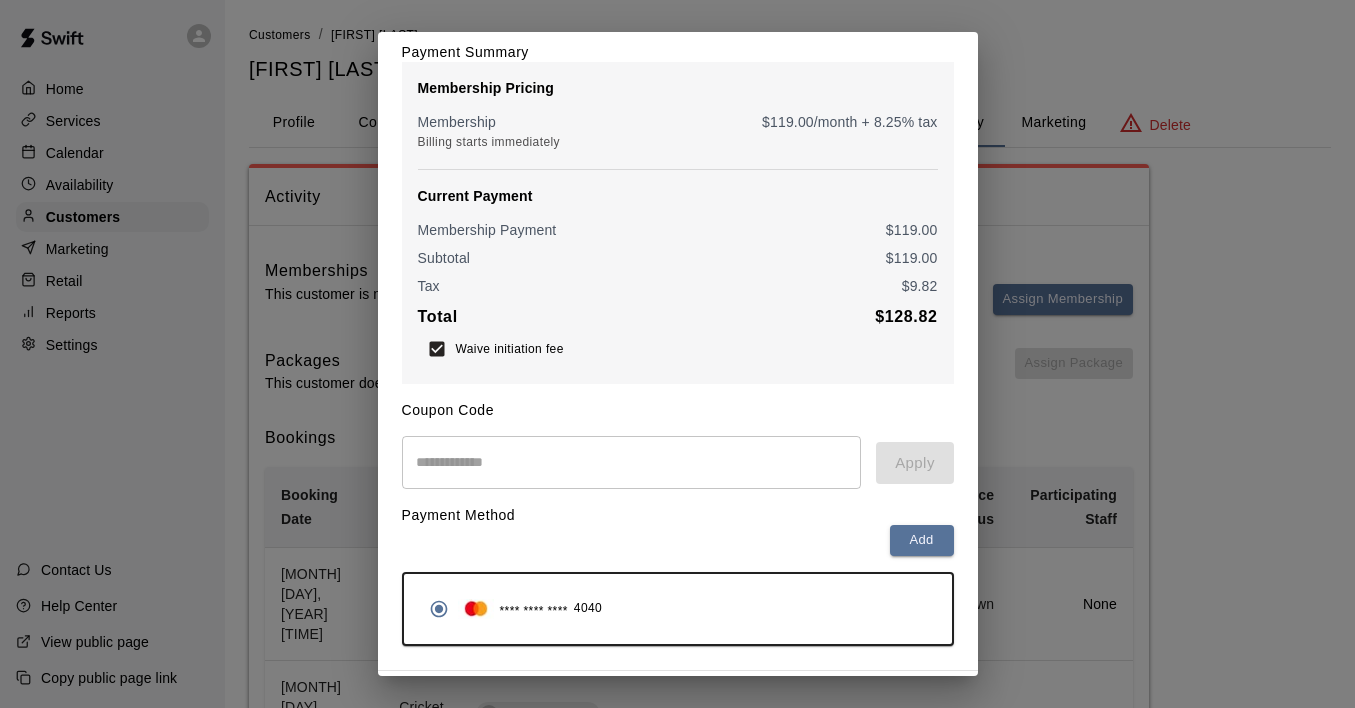 scroll, scrollTop: 151, scrollLeft: 0, axis: vertical 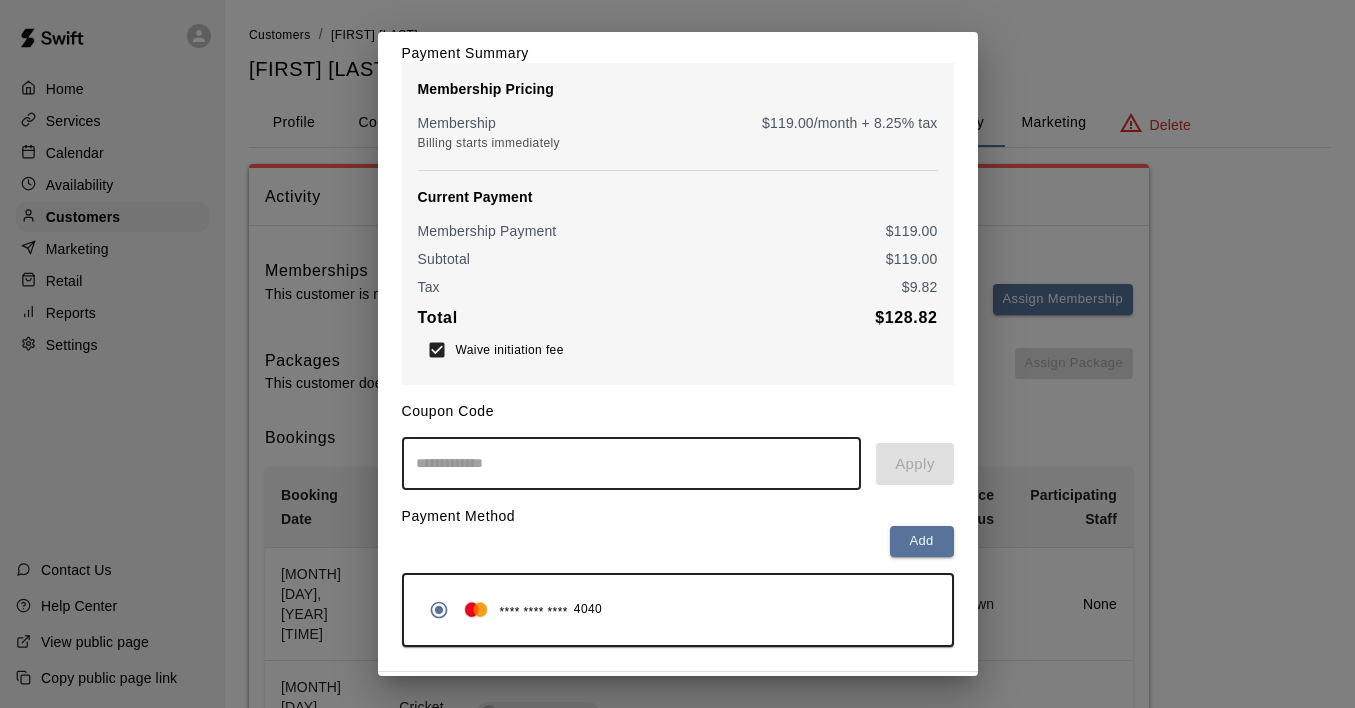click at bounding box center [632, 463] 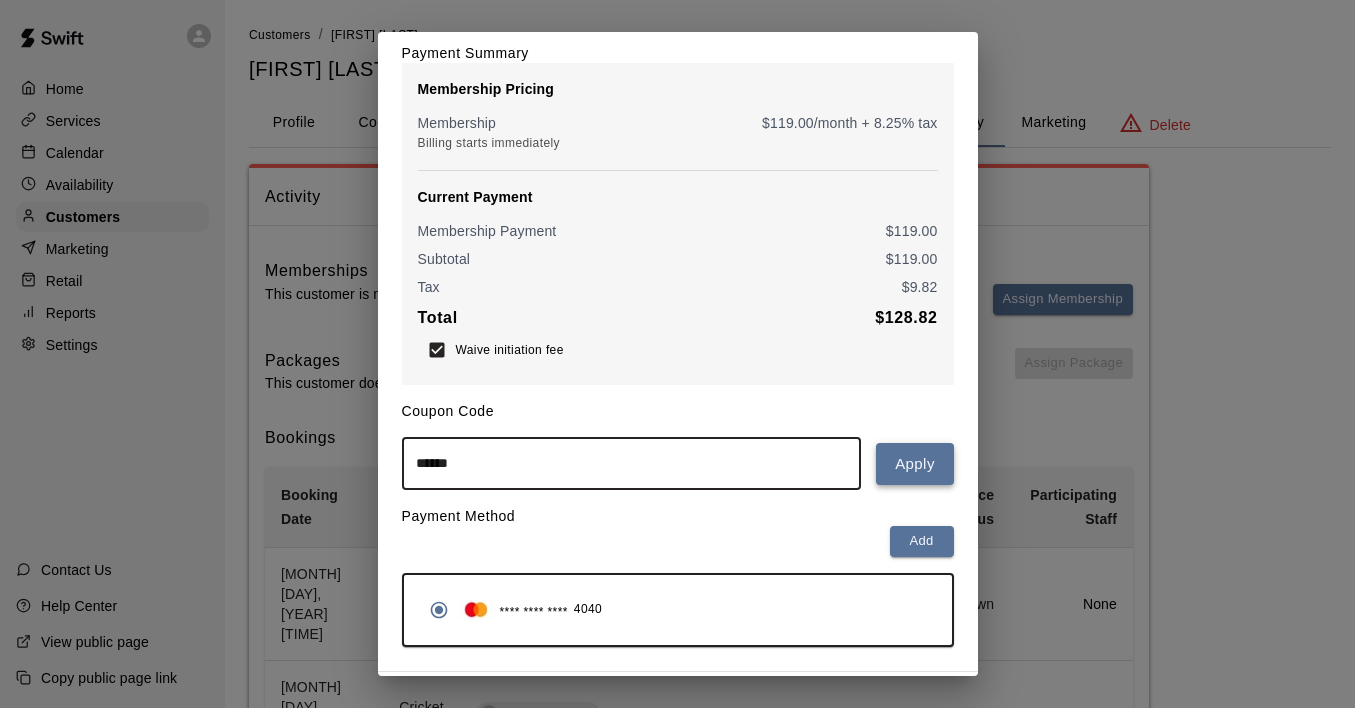 type on "******" 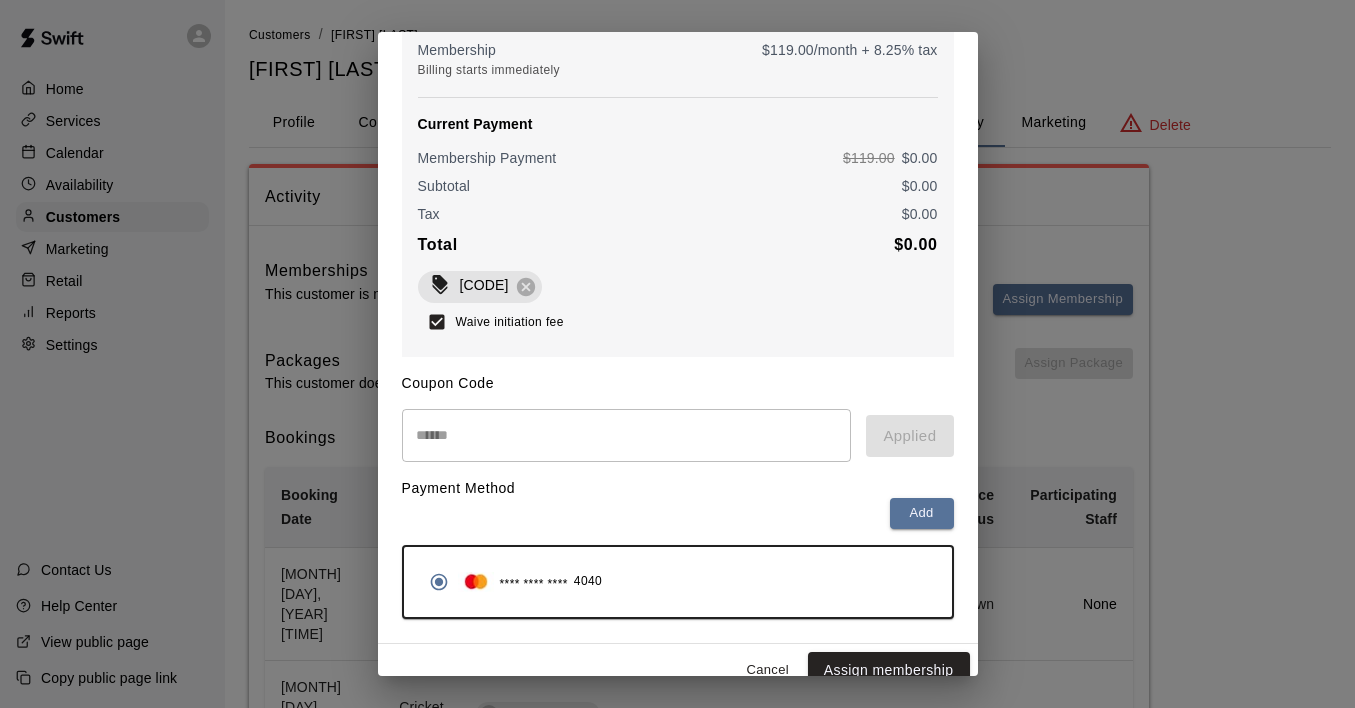 scroll, scrollTop: 253, scrollLeft: 0, axis: vertical 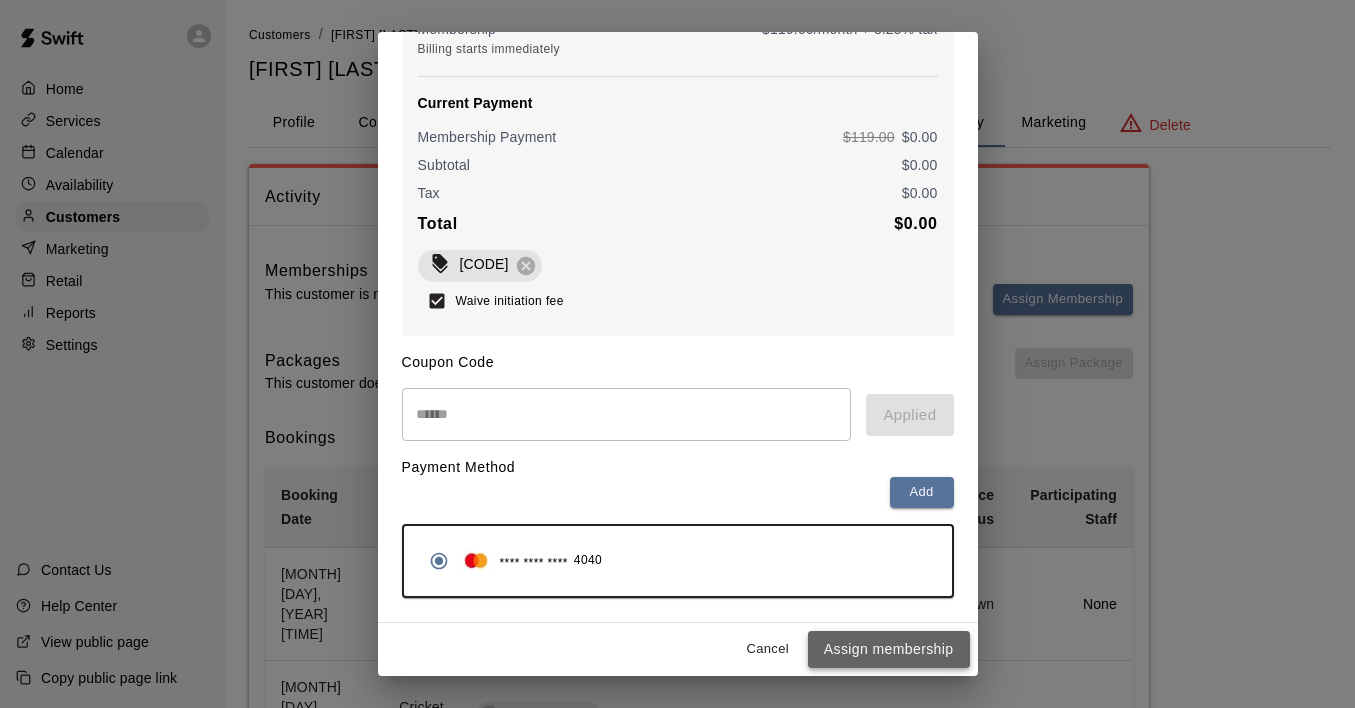 click on "Assign membership" at bounding box center (889, 649) 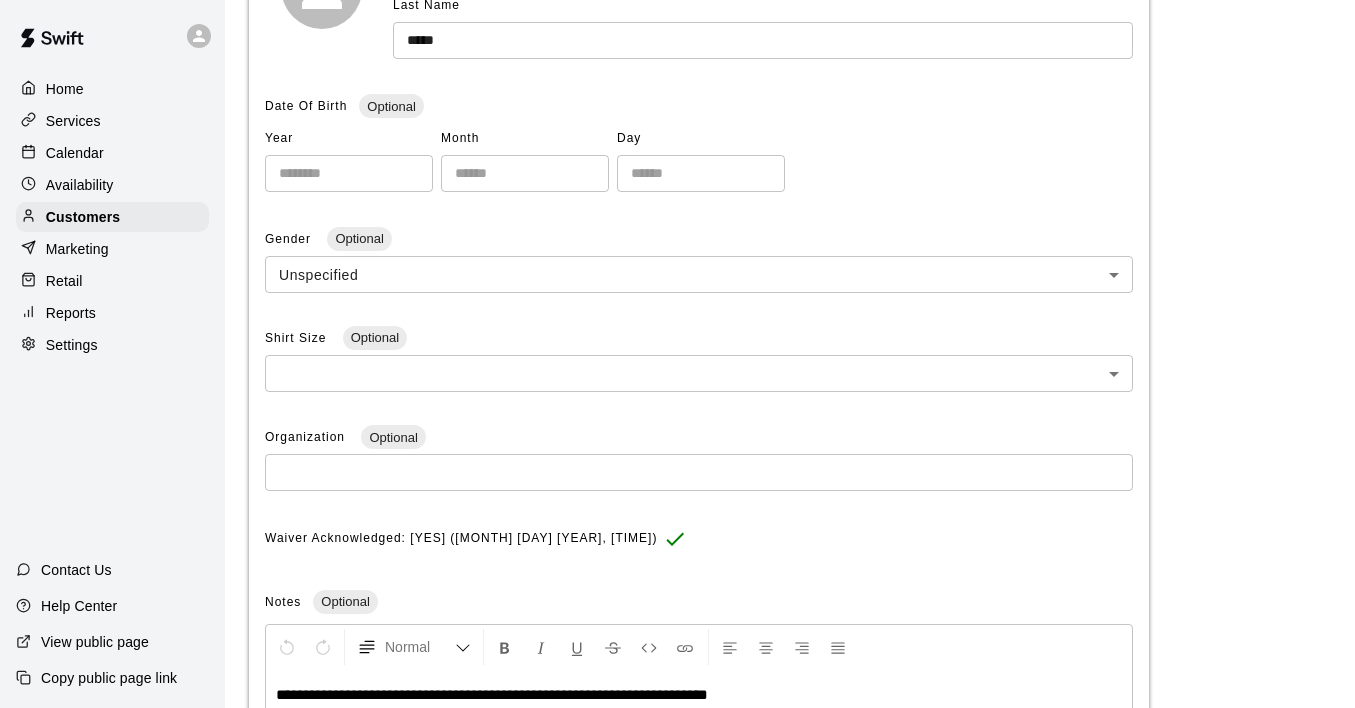 scroll, scrollTop: 0, scrollLeft: 0, axis: both 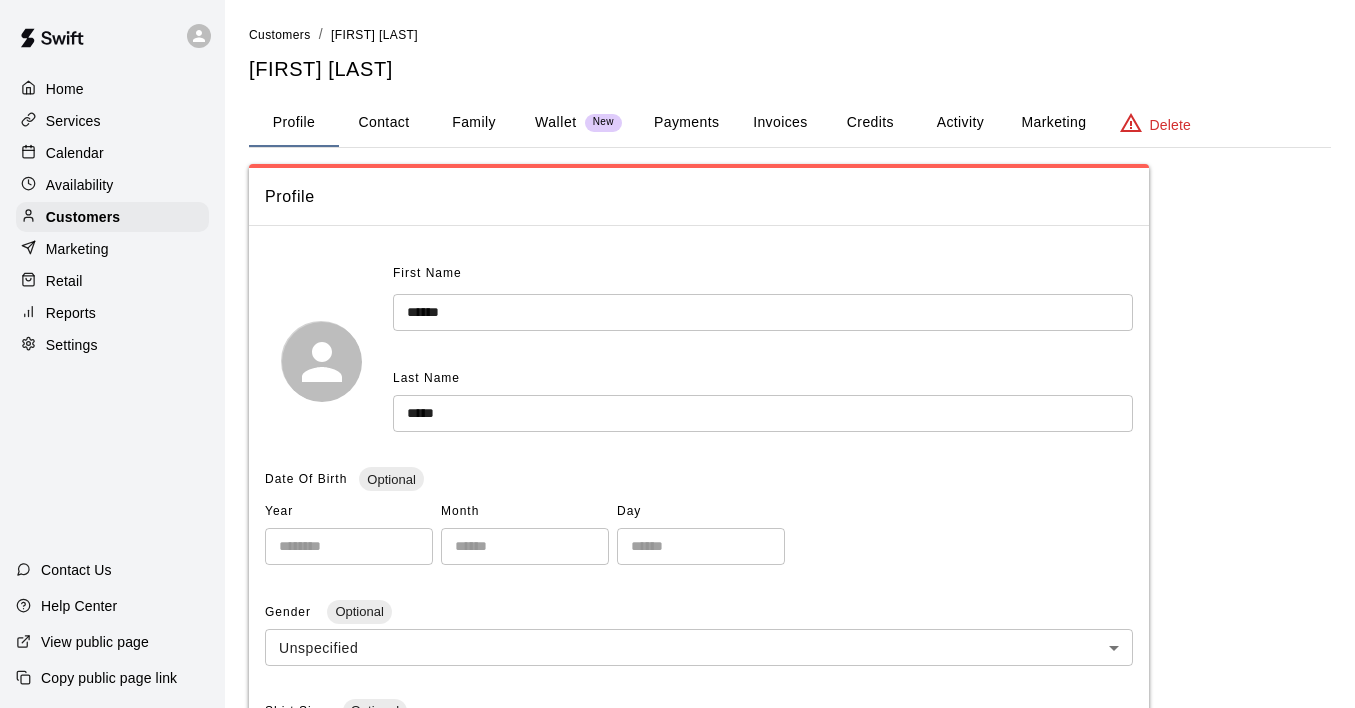 click on "Activity" at bounding box center (960, 123) 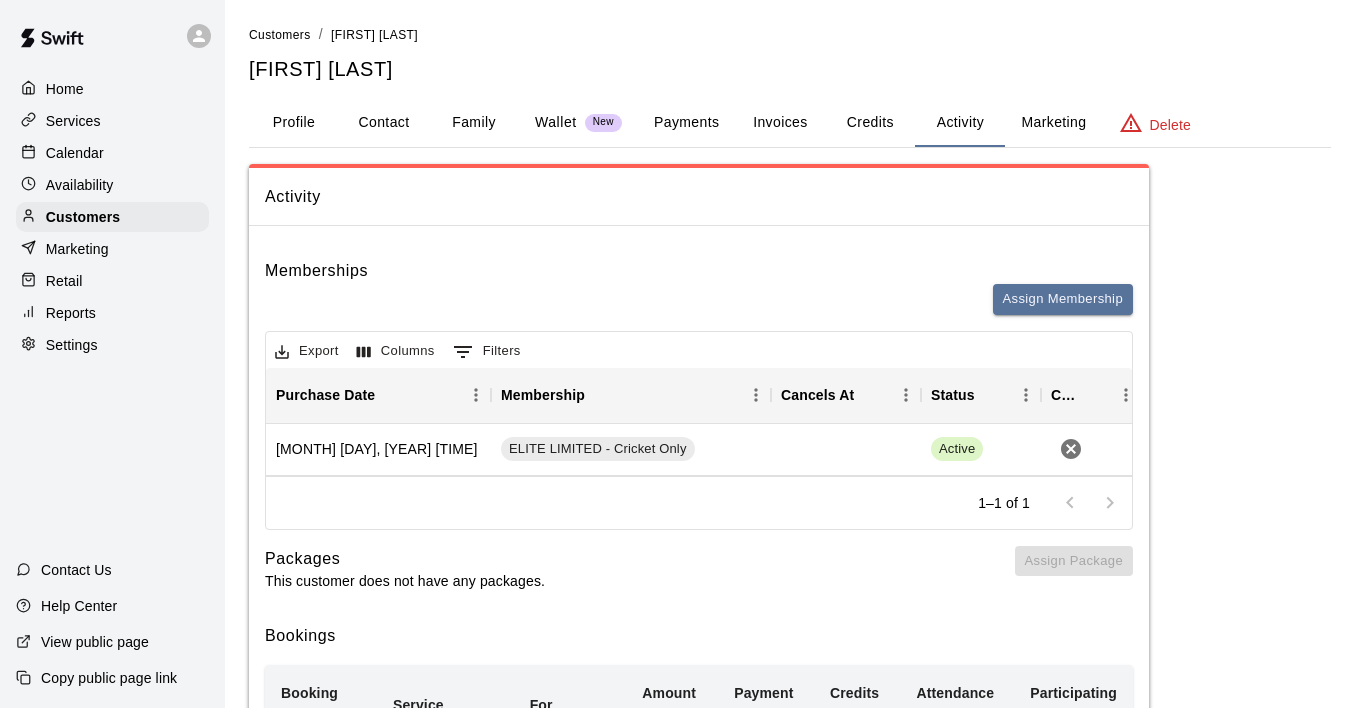 click on "Contact" at bounding box center [384, 123] 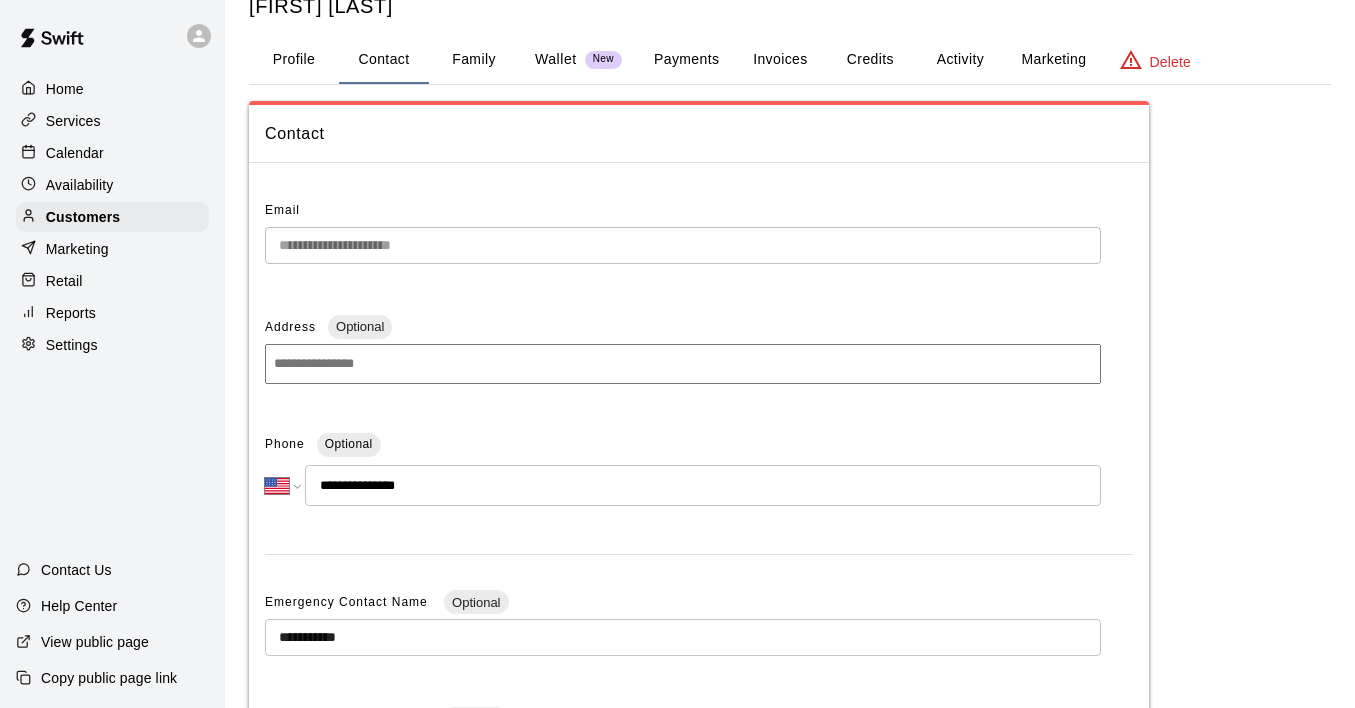 scroll, scrollTop: 0, scrollLeft: 0, axis: both 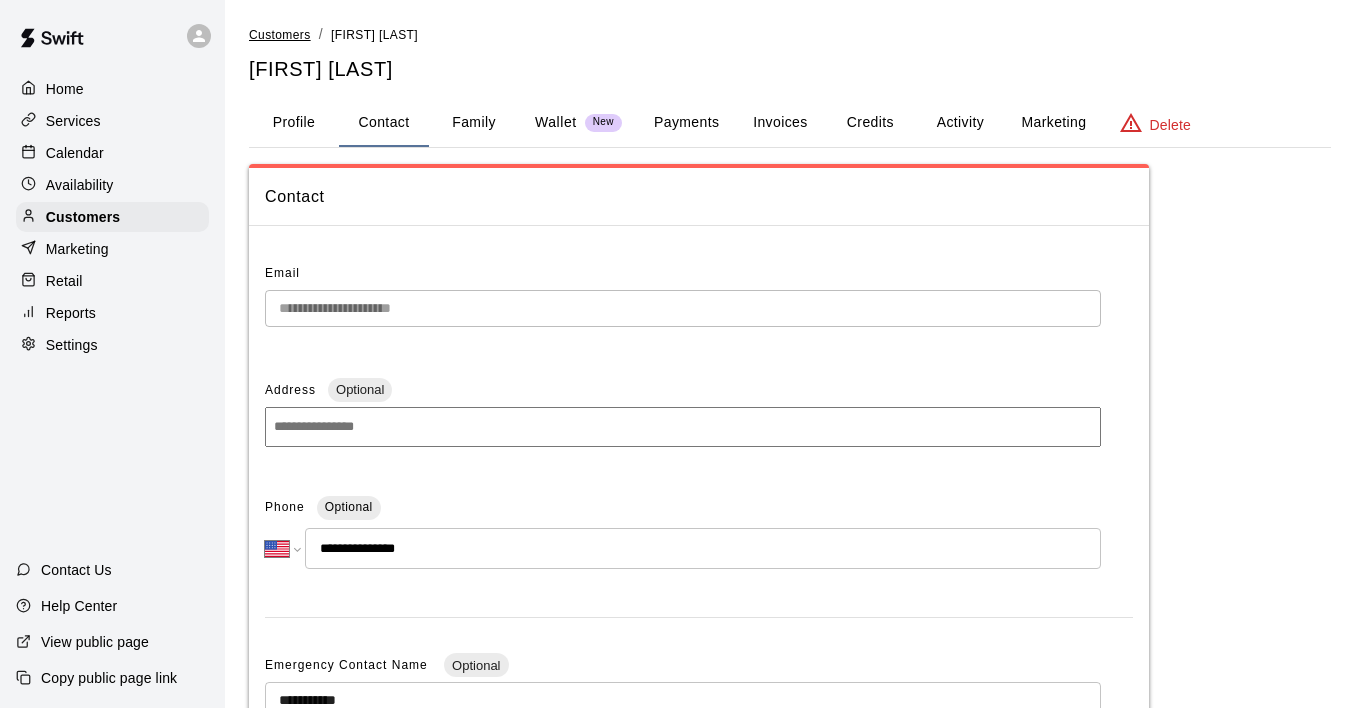 click on "Customers" at bounding box center [280, 35] 